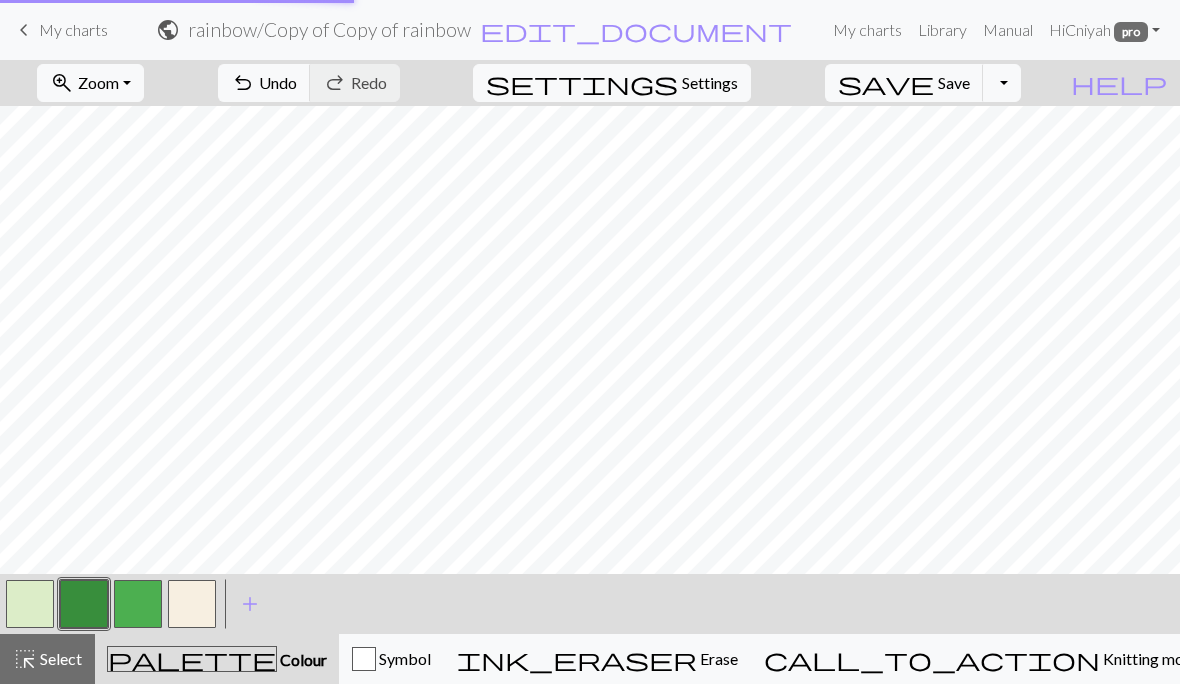 scroll, scrollTop: 0, scrollLeft: 0, axis: both 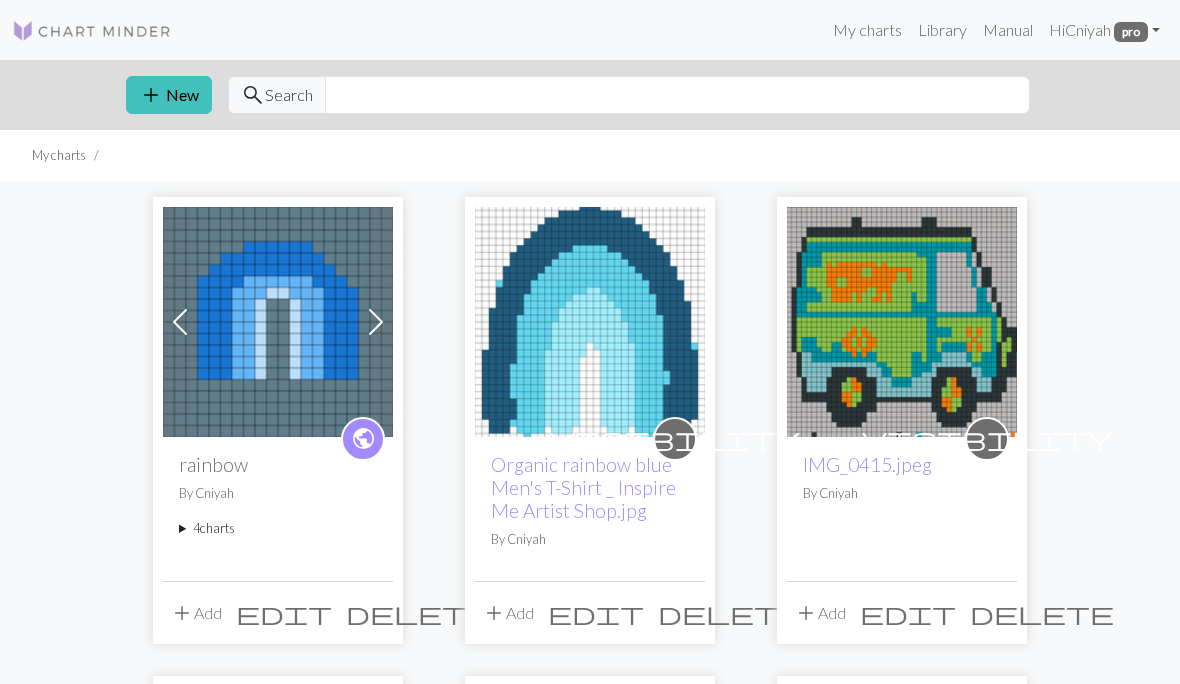 click on "add   New" at bounding box center (169, 95) 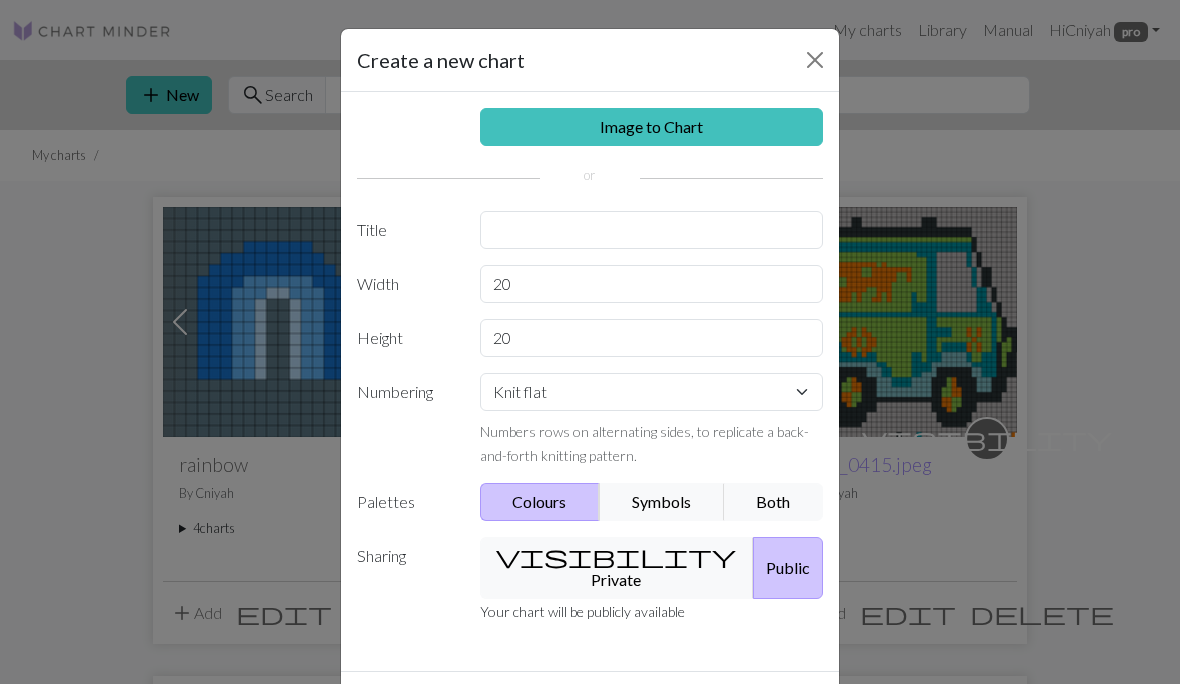click on "Image to Chart" at bounding box center (652, 127) 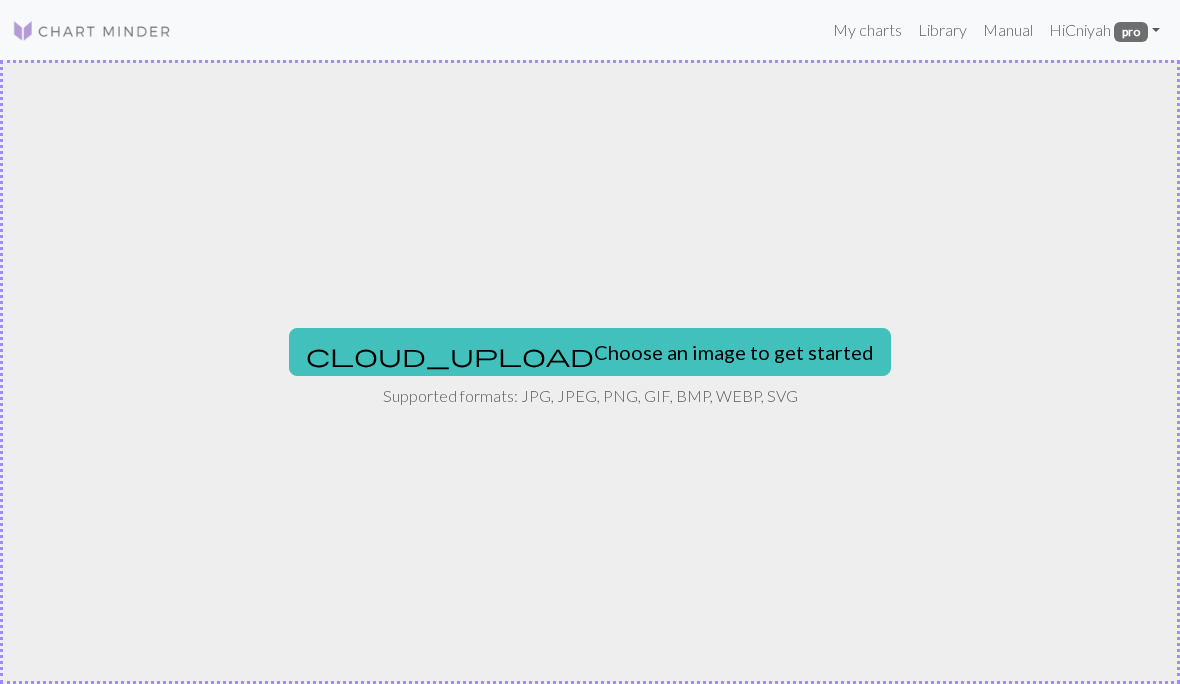 click on "cloud_upload  Choose an image to get started" at bounding box center [590, 352] 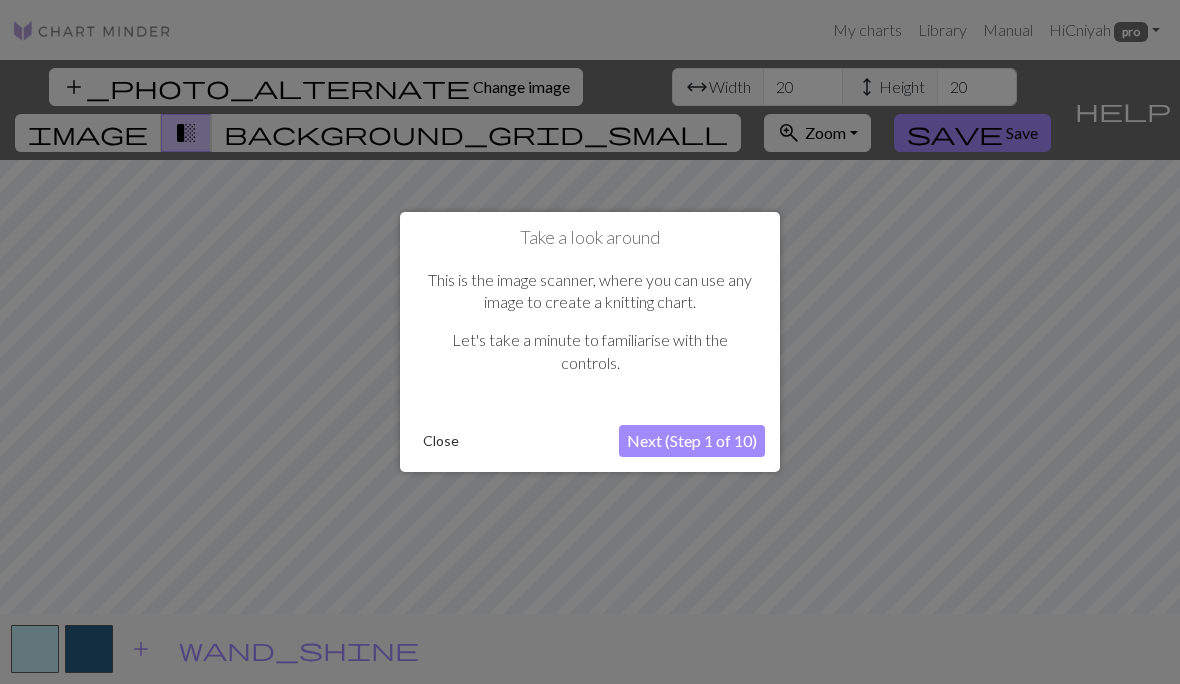click on "Close" at bounding box center (441, 441) 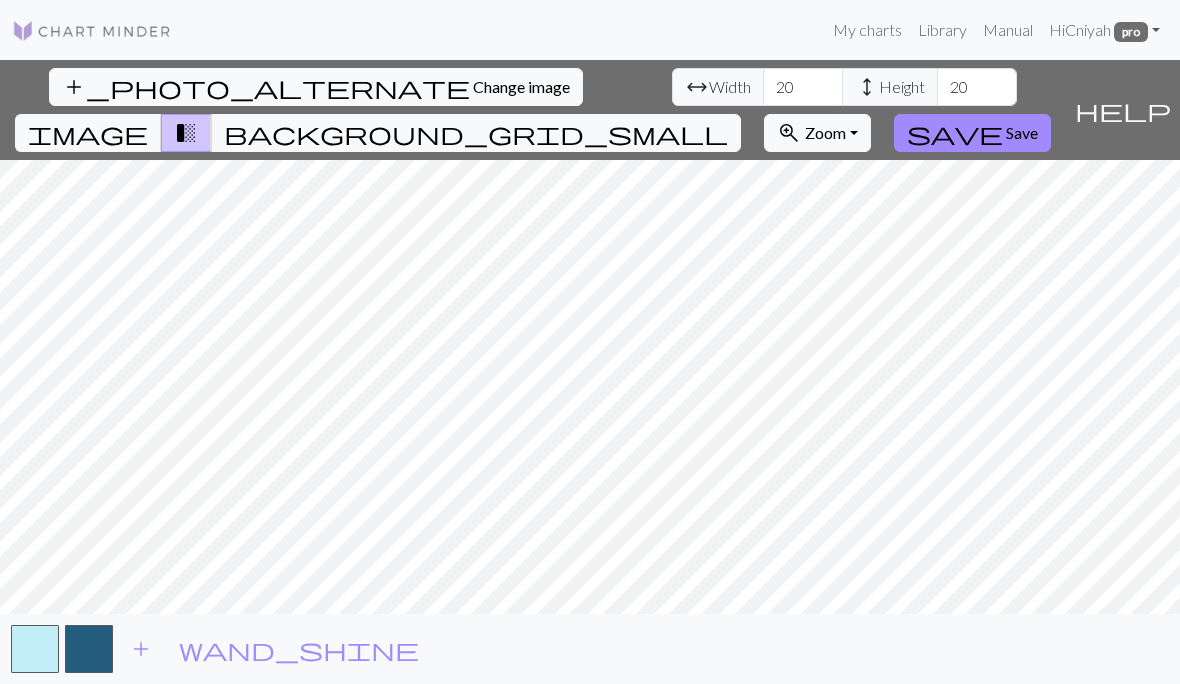 click on "image" at bounding box center [88, 133] 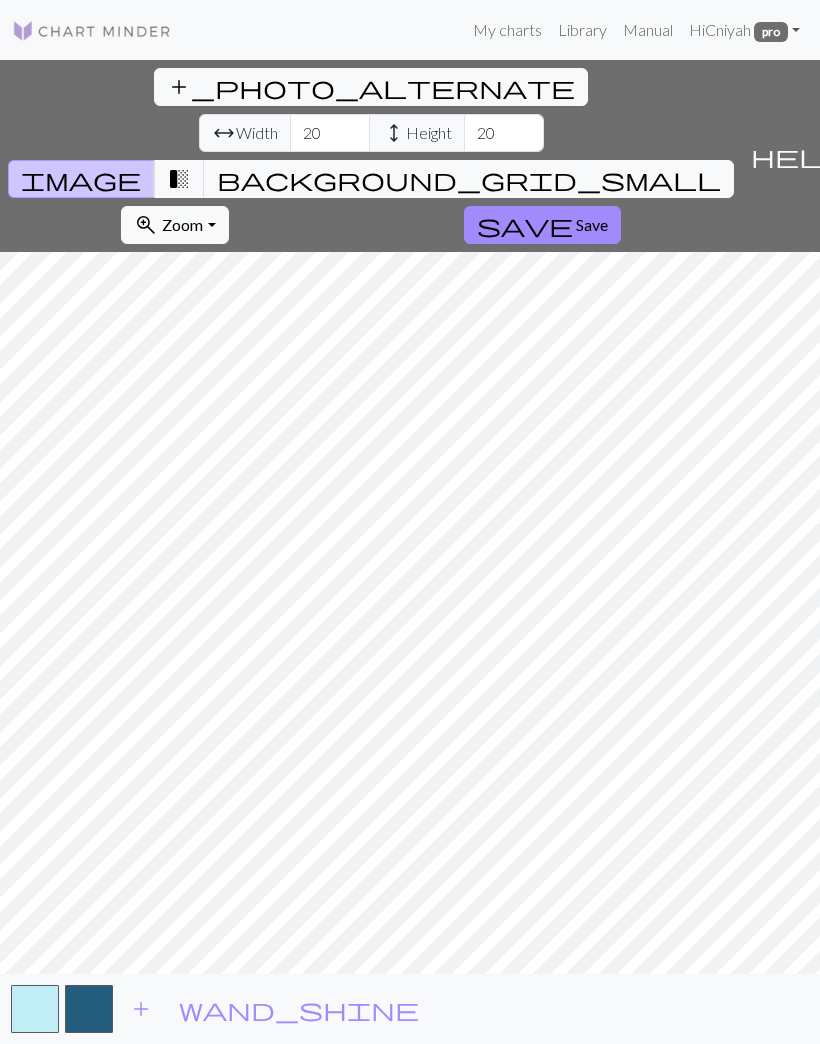click on "Save" at bounding box center [592, 224] 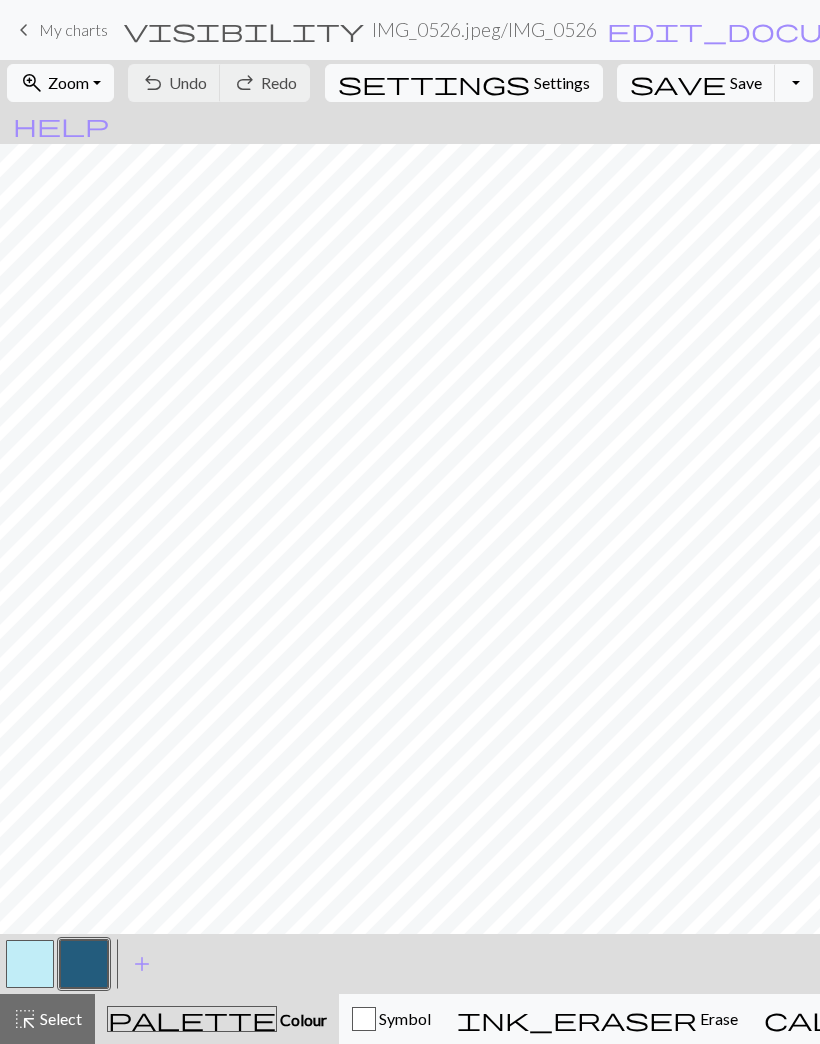 click on "add" at bounding box center (142, 964) 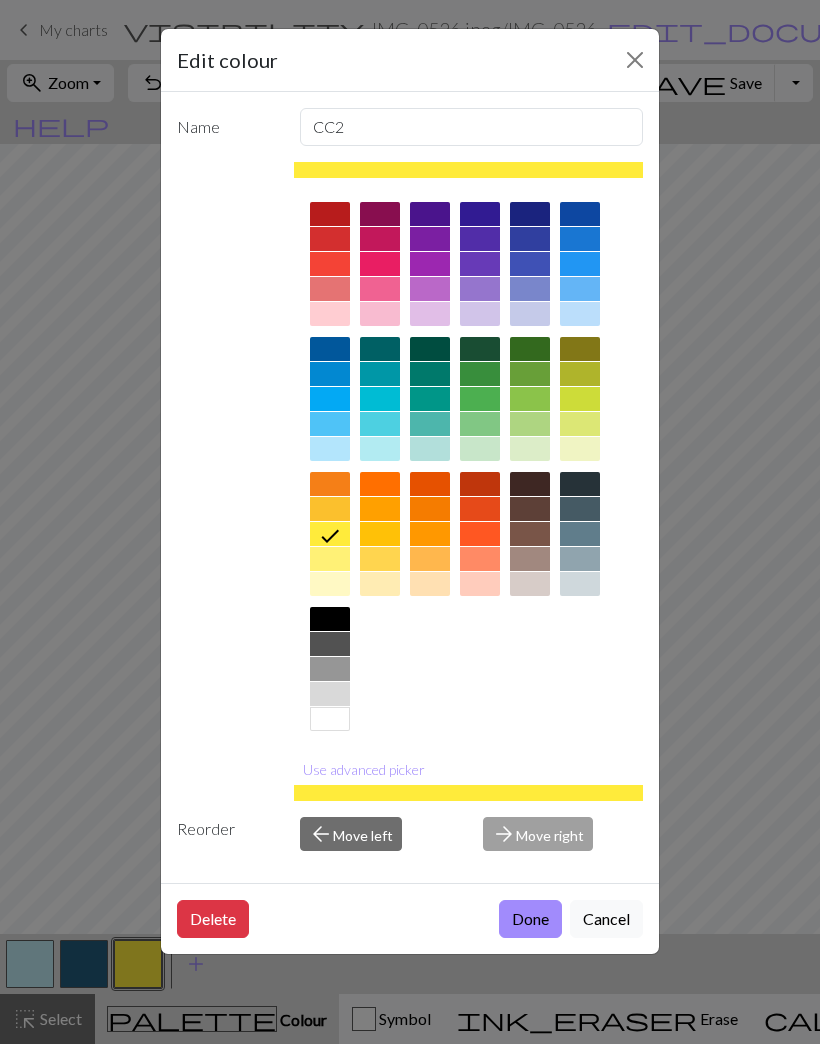 click at bounding box center [580, 264] 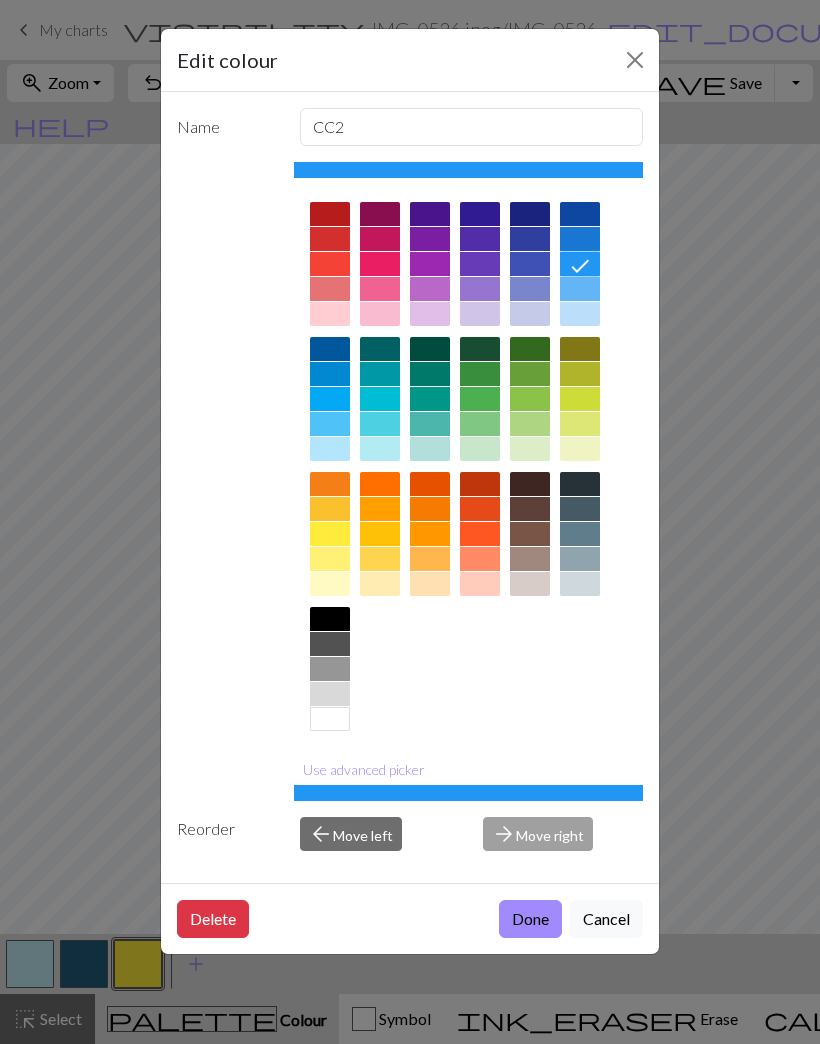 click at bounding box center [580, 289] 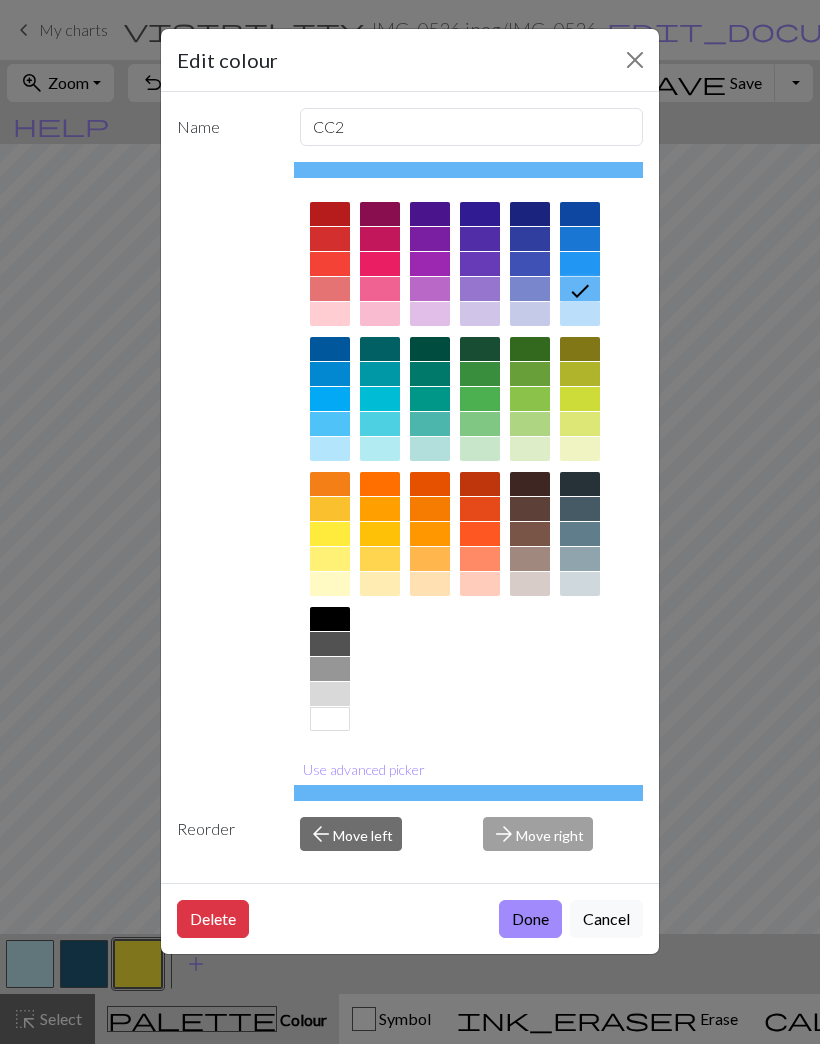 click on "Done" at bounding box center [530, 919] 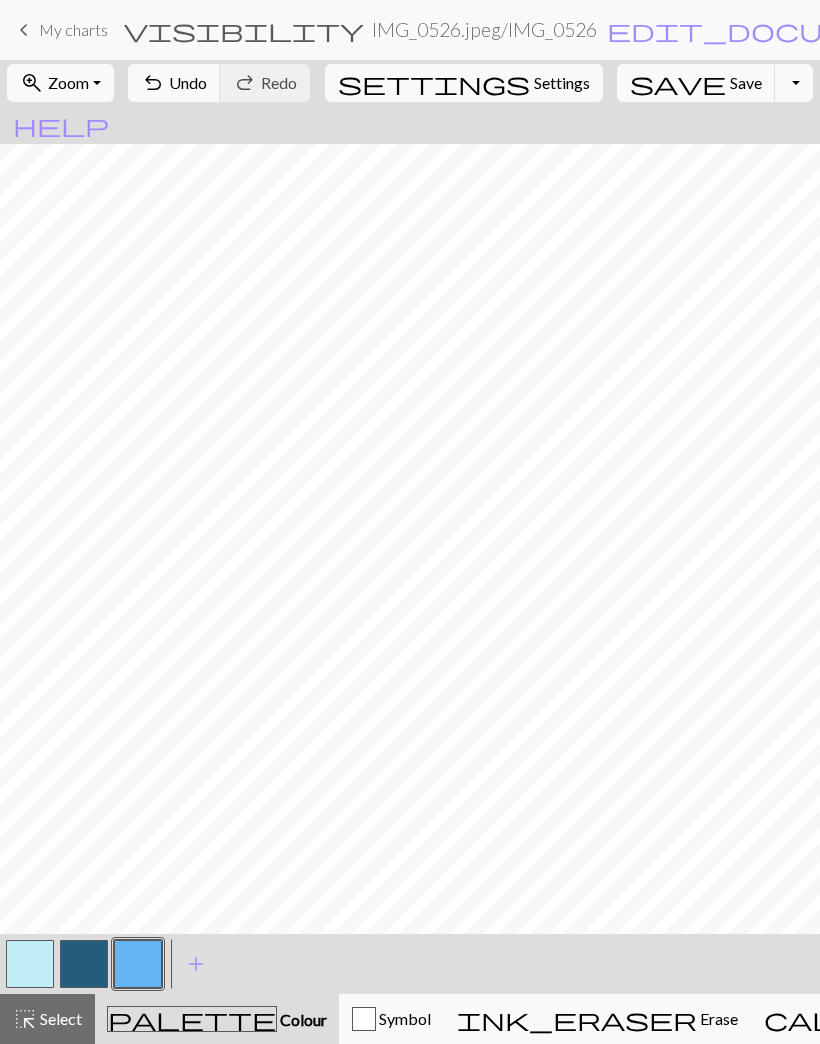 click on "add" at bounding box center [196, 964] 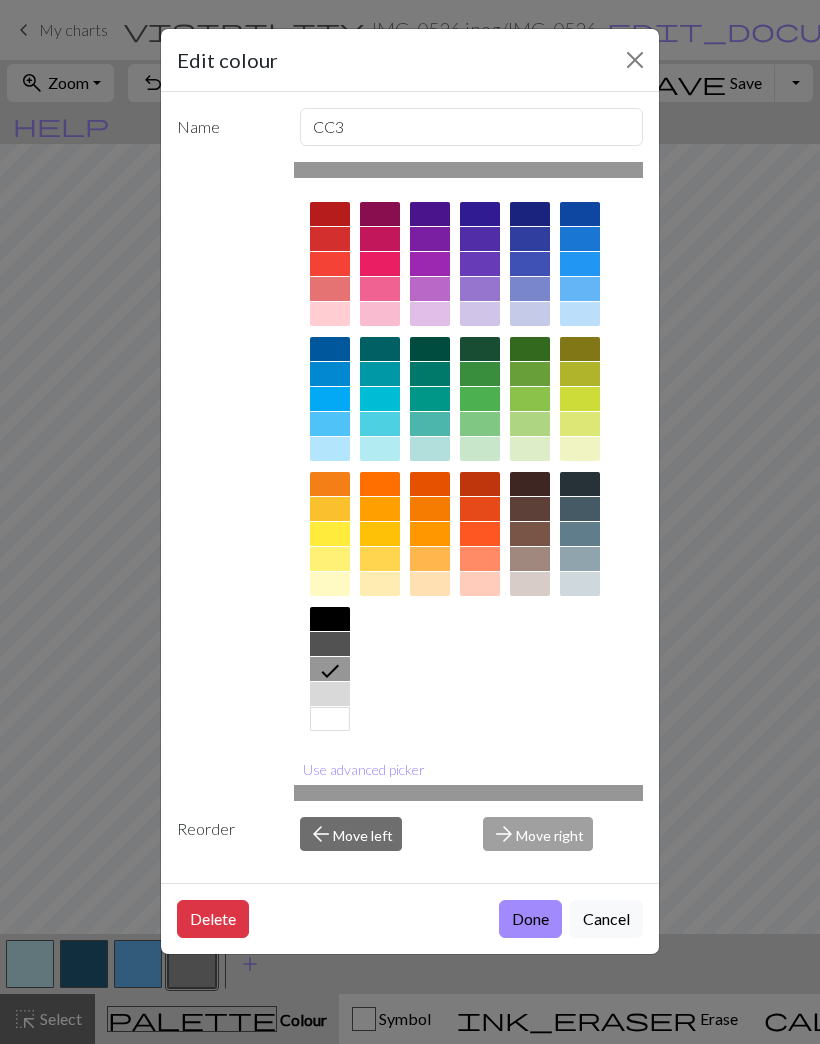 click on "Delete" at bounding box center [213, 919] 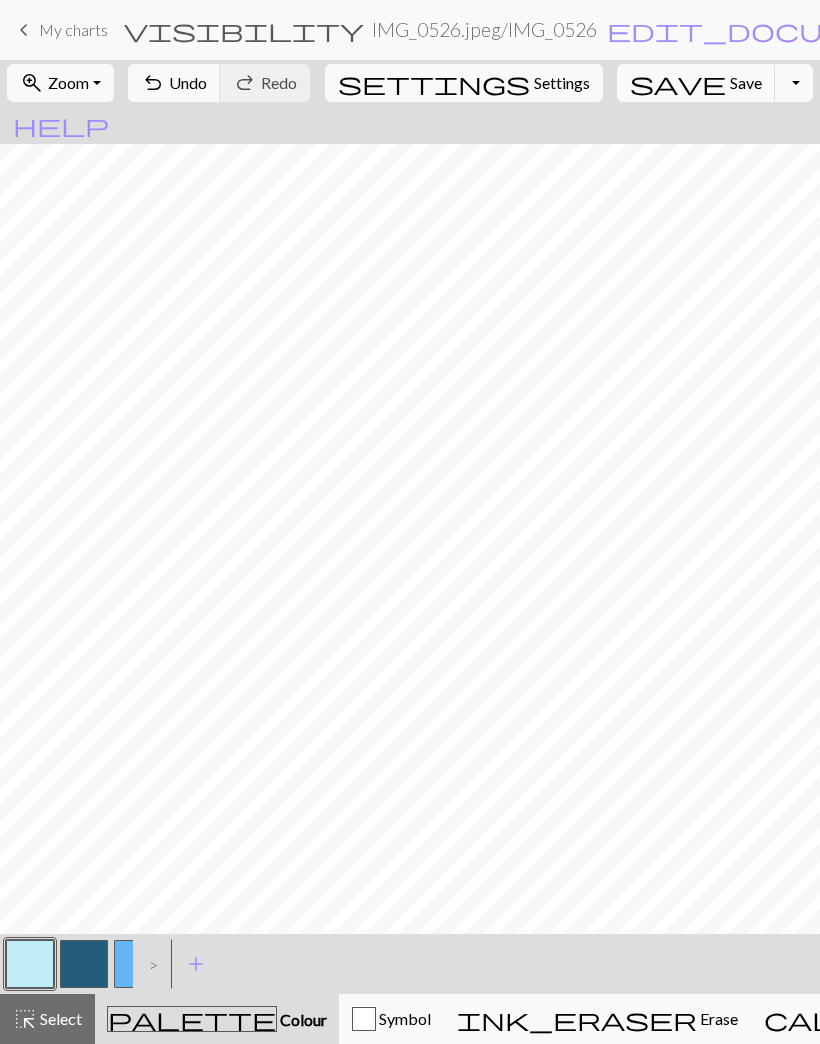 click on "add" at bounding box center [196, 964] 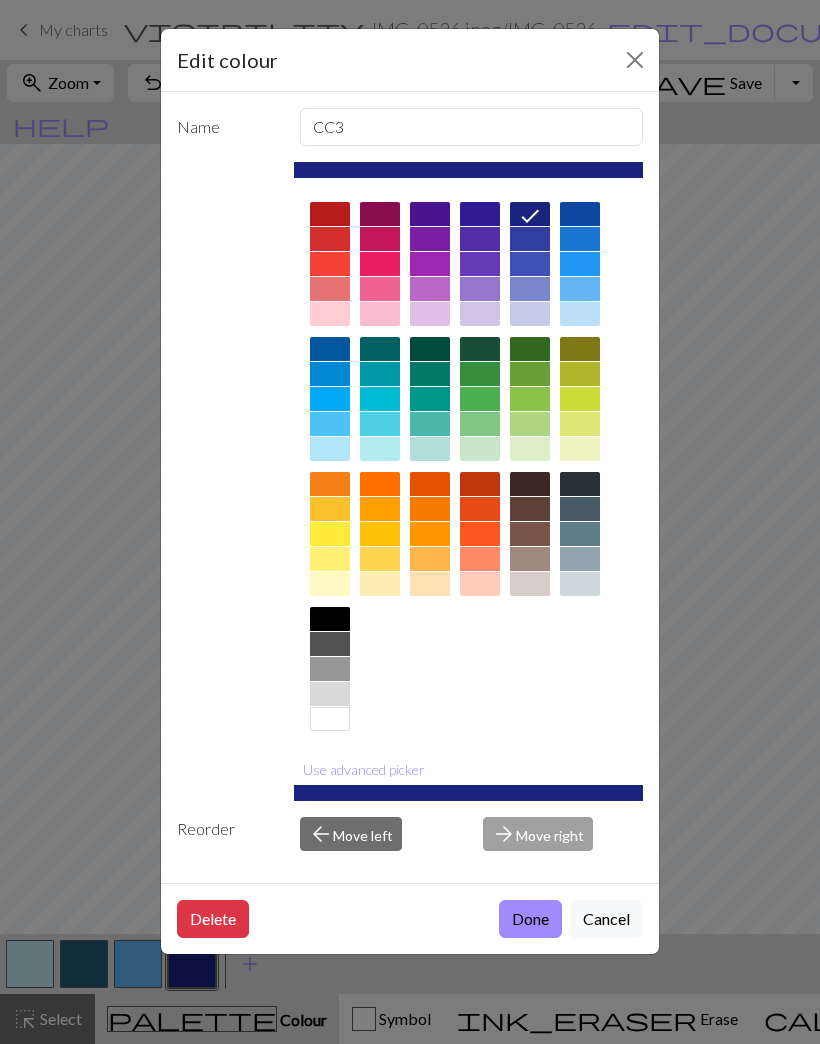 click at bounding box center [330, 669] 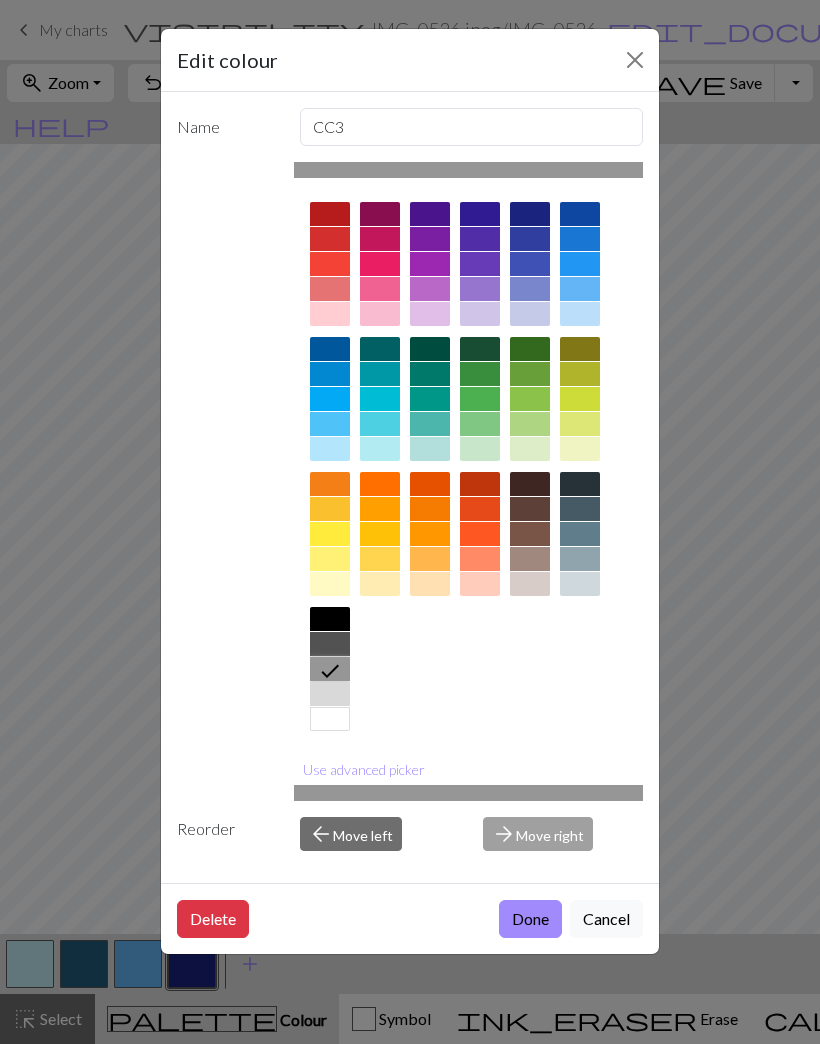 click on "Done" at bounding box center (530, 919) 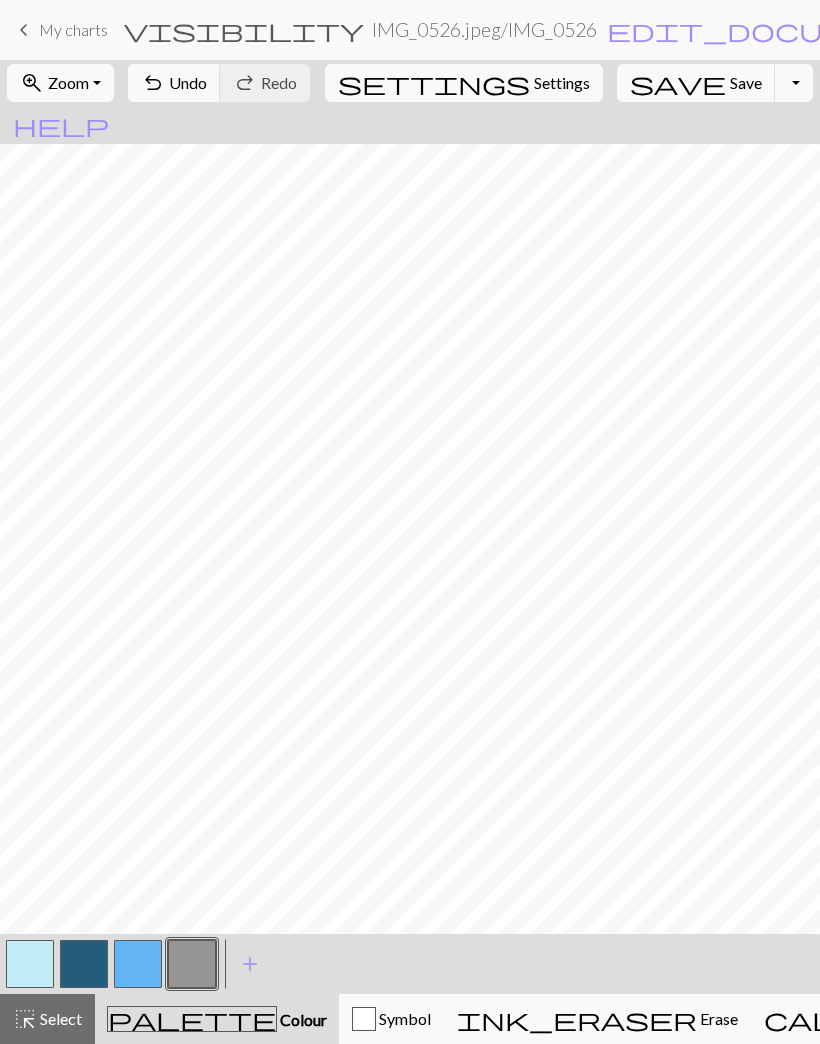 click on "Undo" at bounding box center [188, 82] 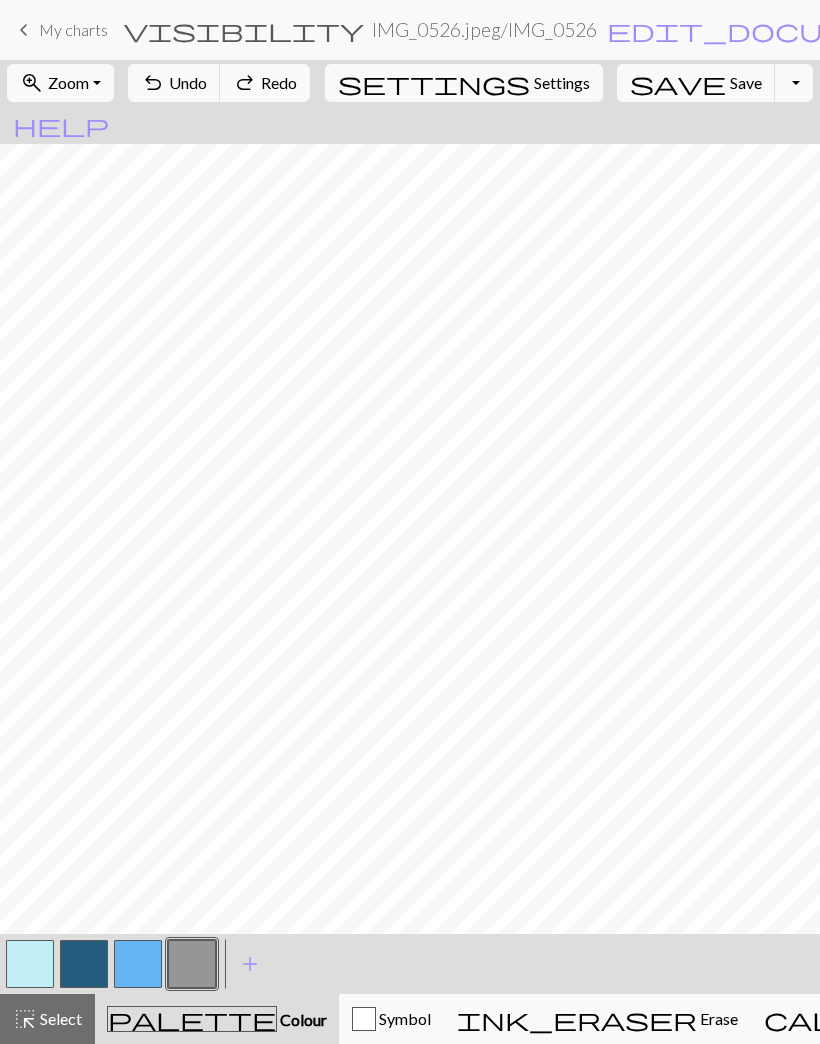 click on "Undo" at bounding box center [188, 82] 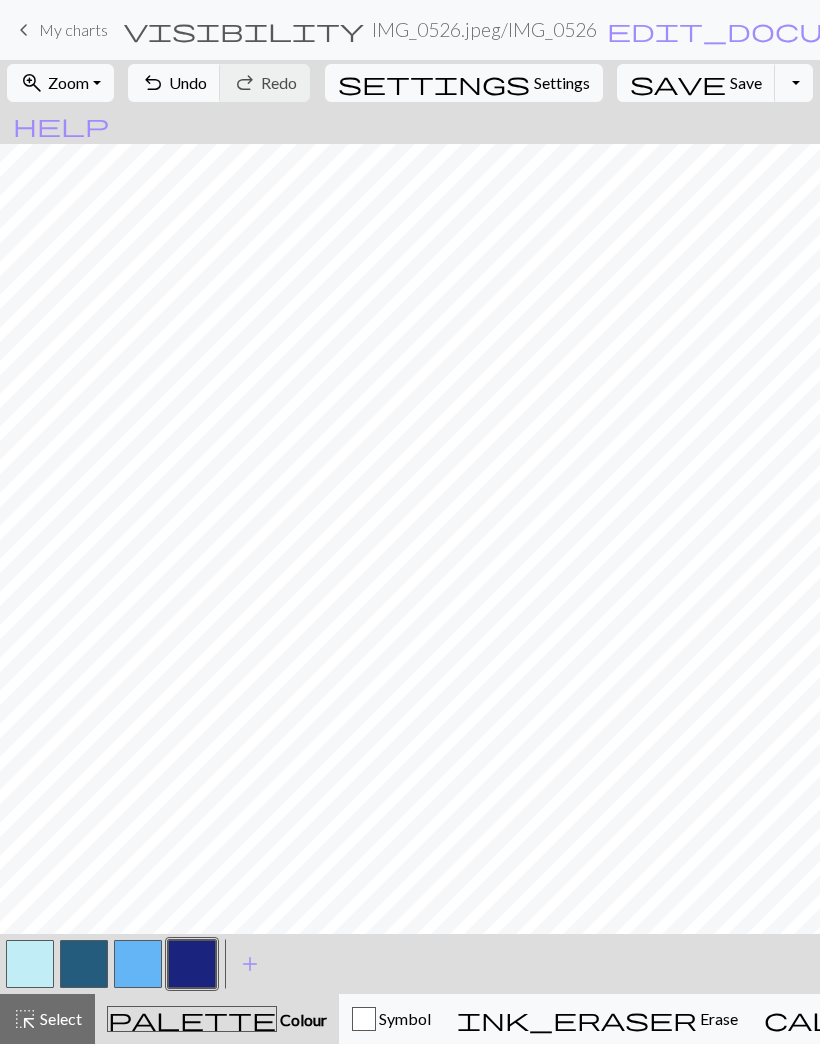 click at bounding box center (30, 964) 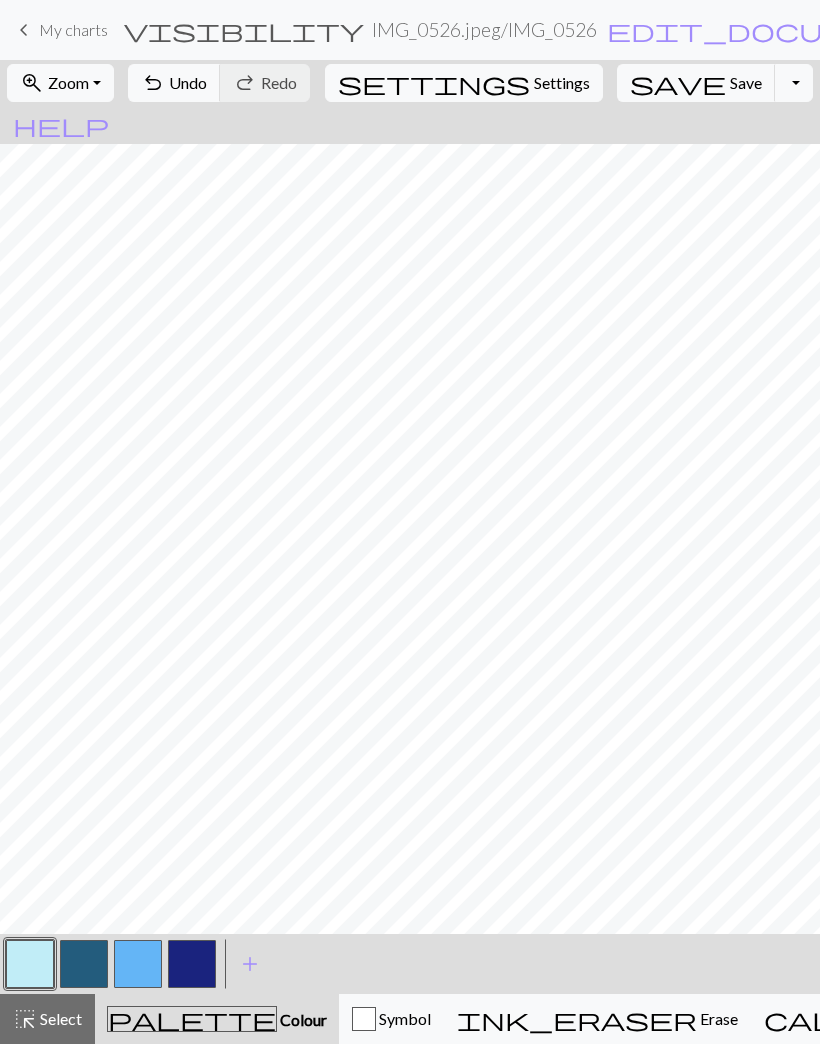 click at bounding box center [30, 964] 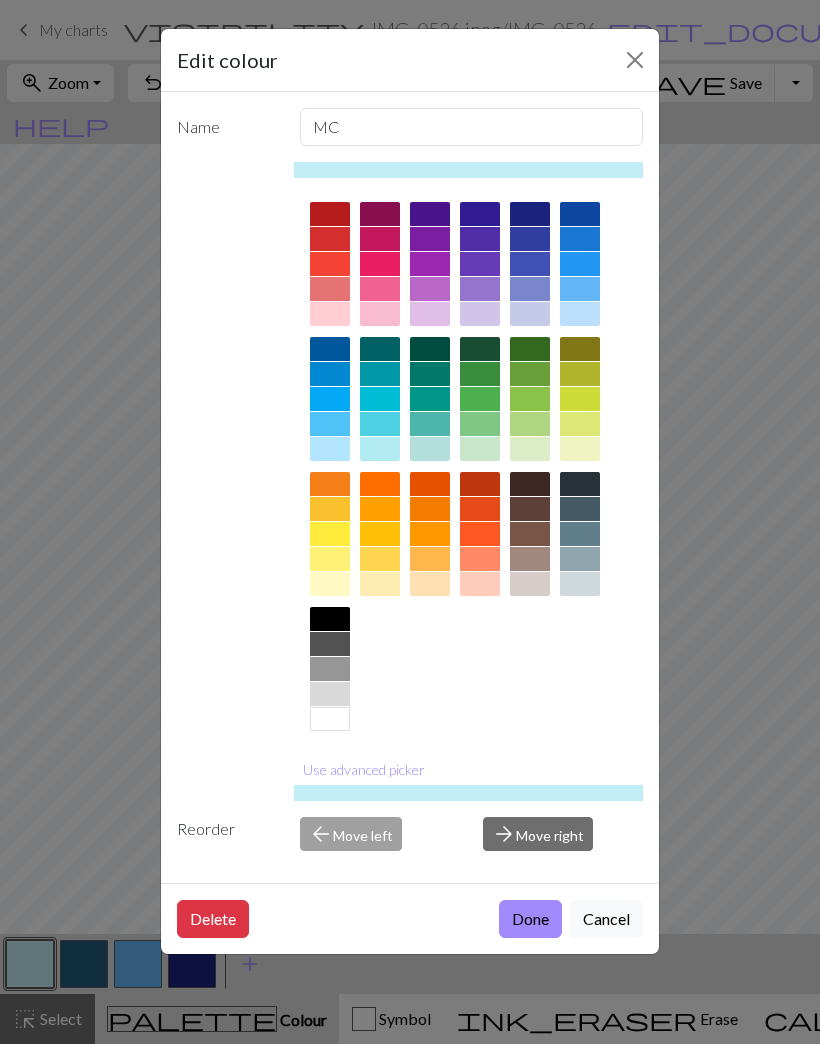 click on "Edit colour Name MC Use advanced picker Reorder arrow_back Move left arrow_forward Move right Delete Done Cancel" at bounding box center (410, 522) 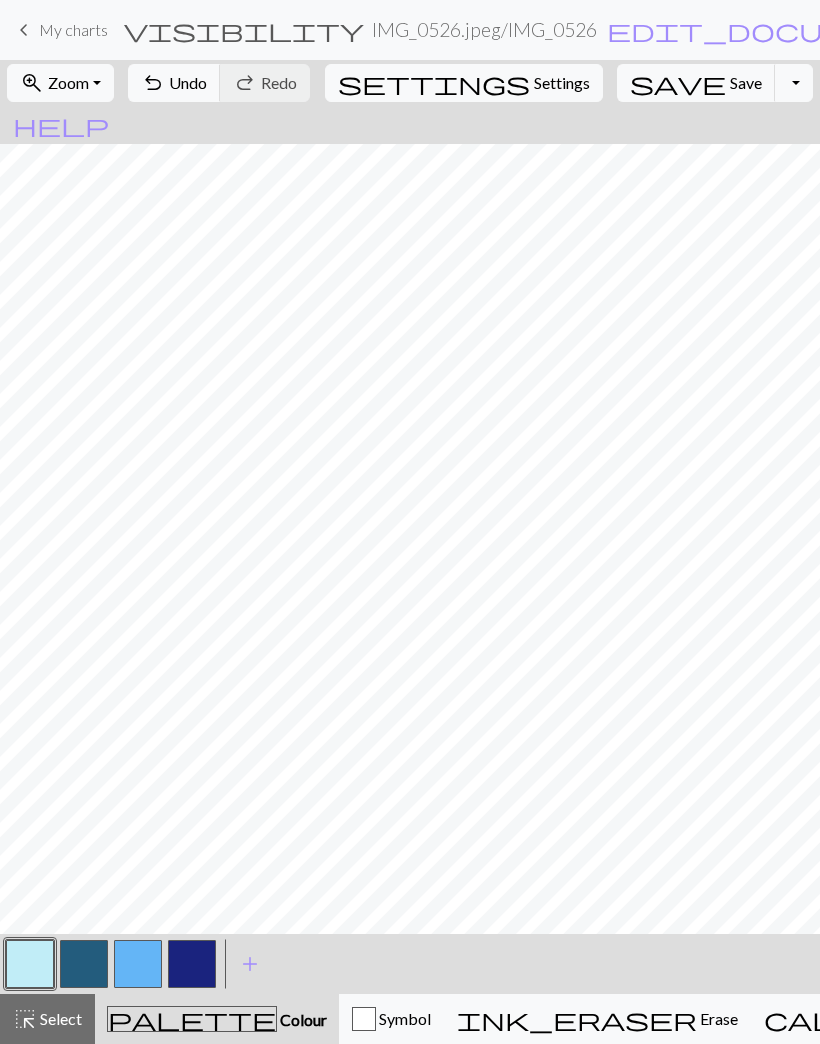 click at bounding box center [138, 964] 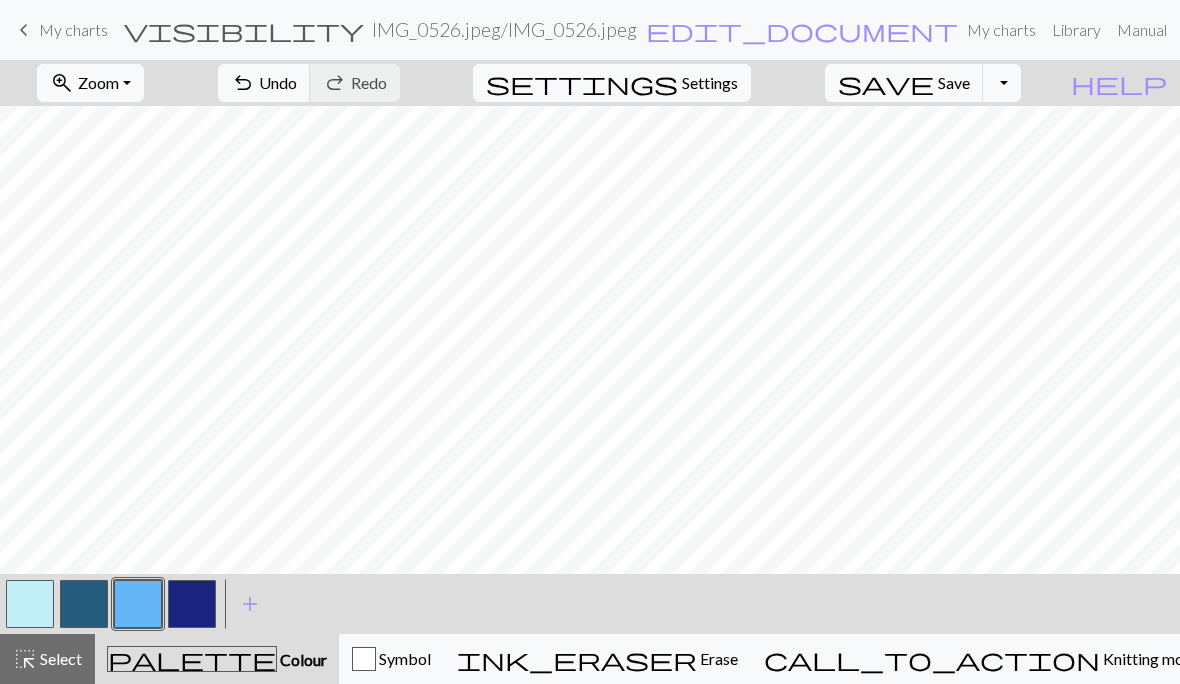 click at bounding box center [84, 604] 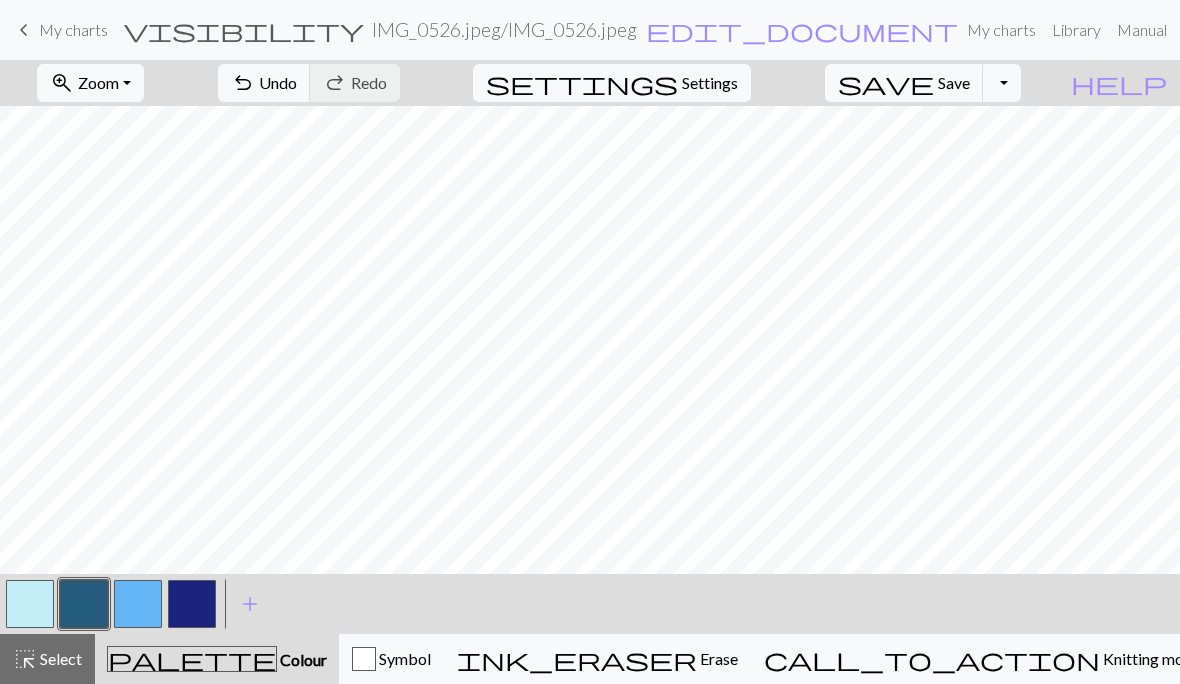 click at bounding box center [30, 604] 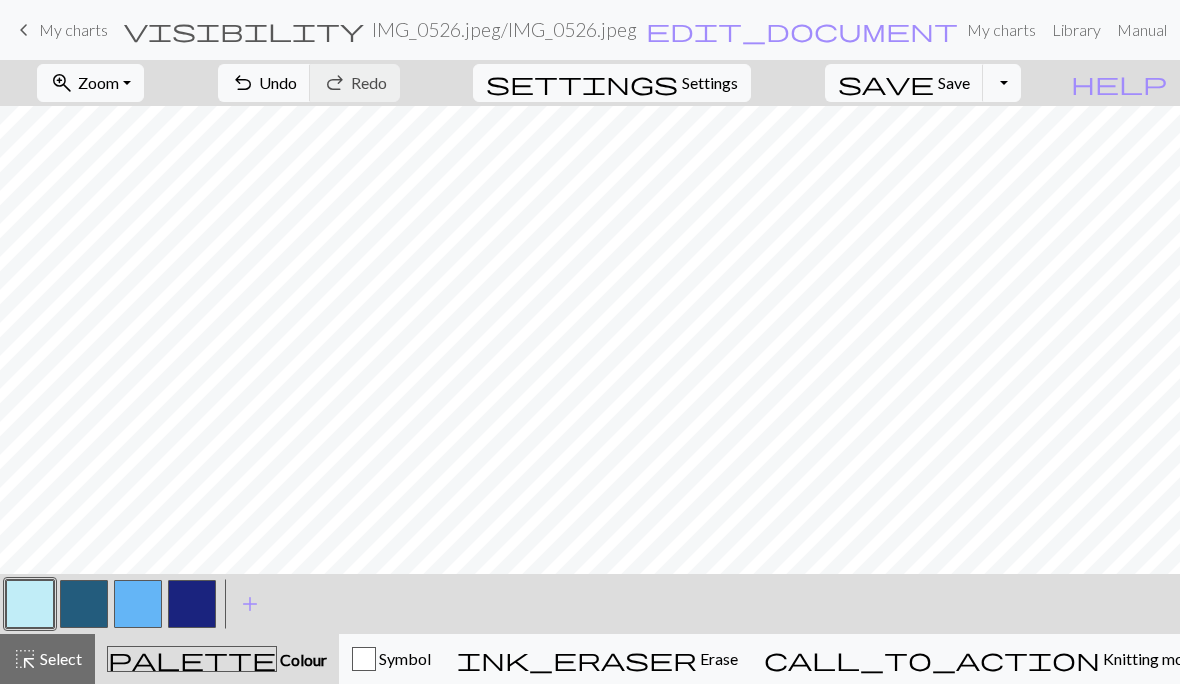click at bounding box center [138, 604] 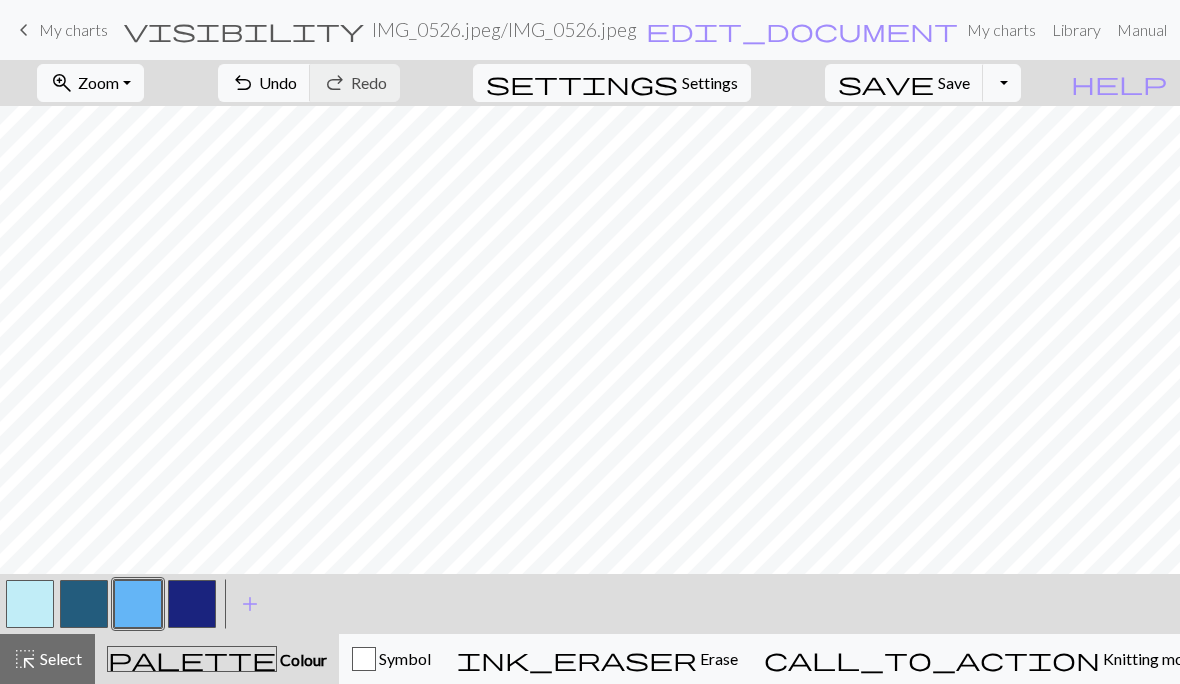 click on "My charts" at bounding box center (73, 29) 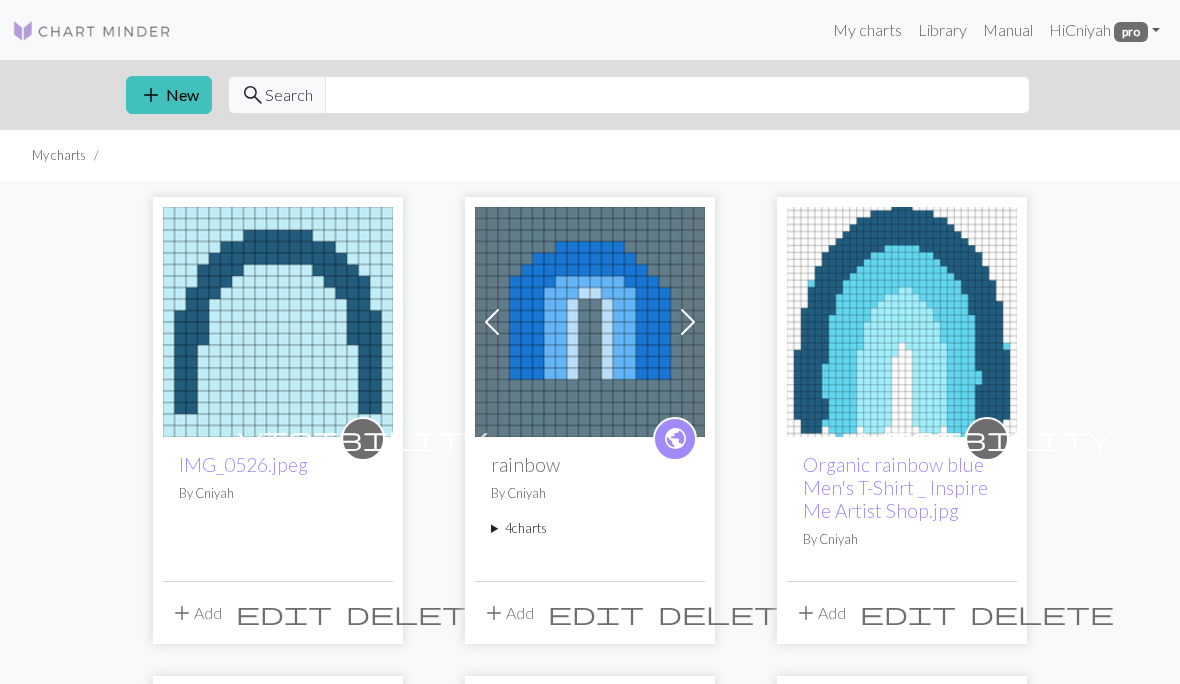 click on "delete" at bounding box center (418, 613) 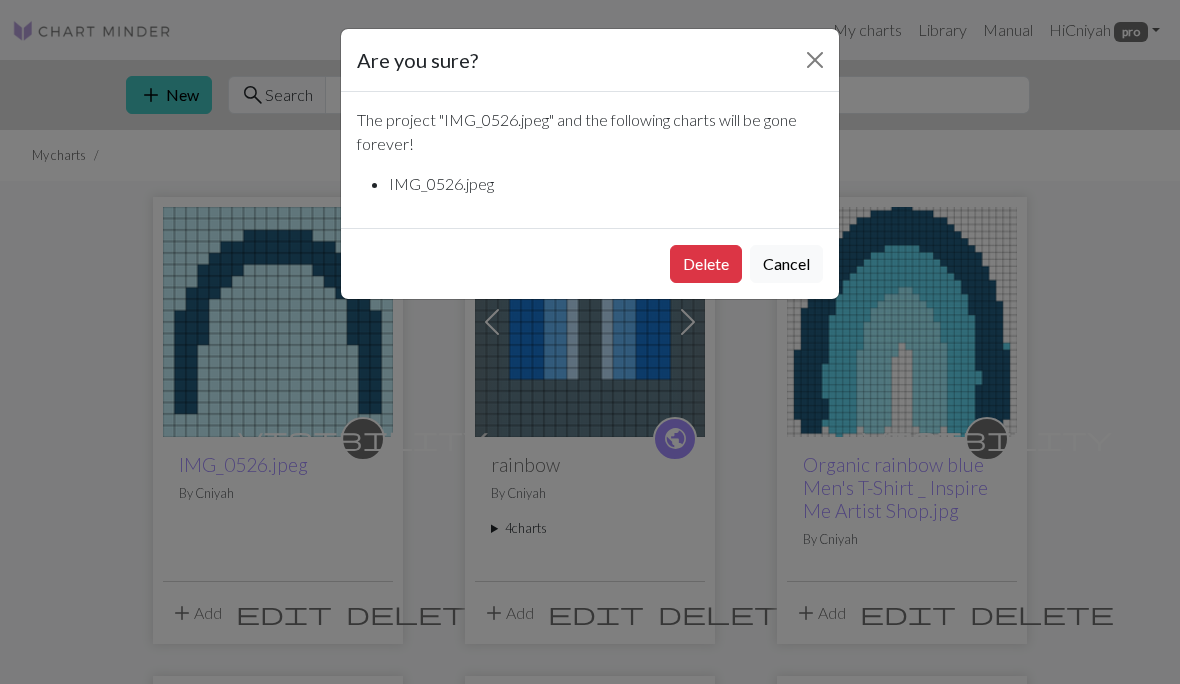 click on "Delete" at bounding box center [706, 264] 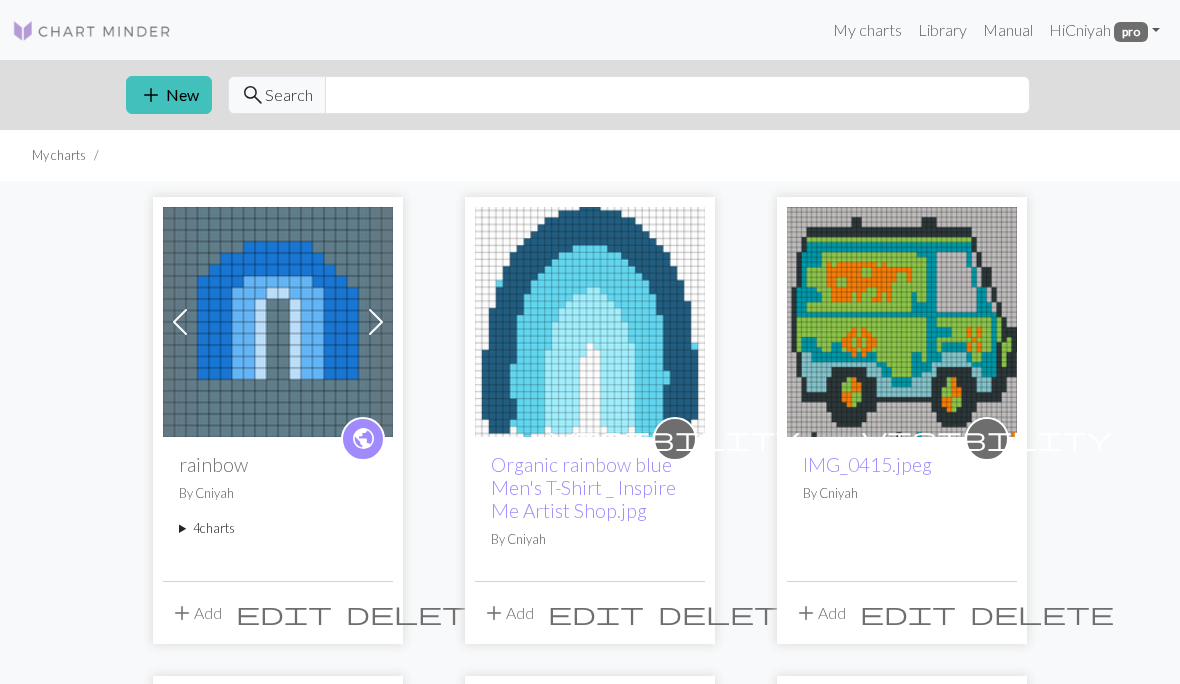 scroll, scrollTop: 0, scrollLeft: 0, axis: both 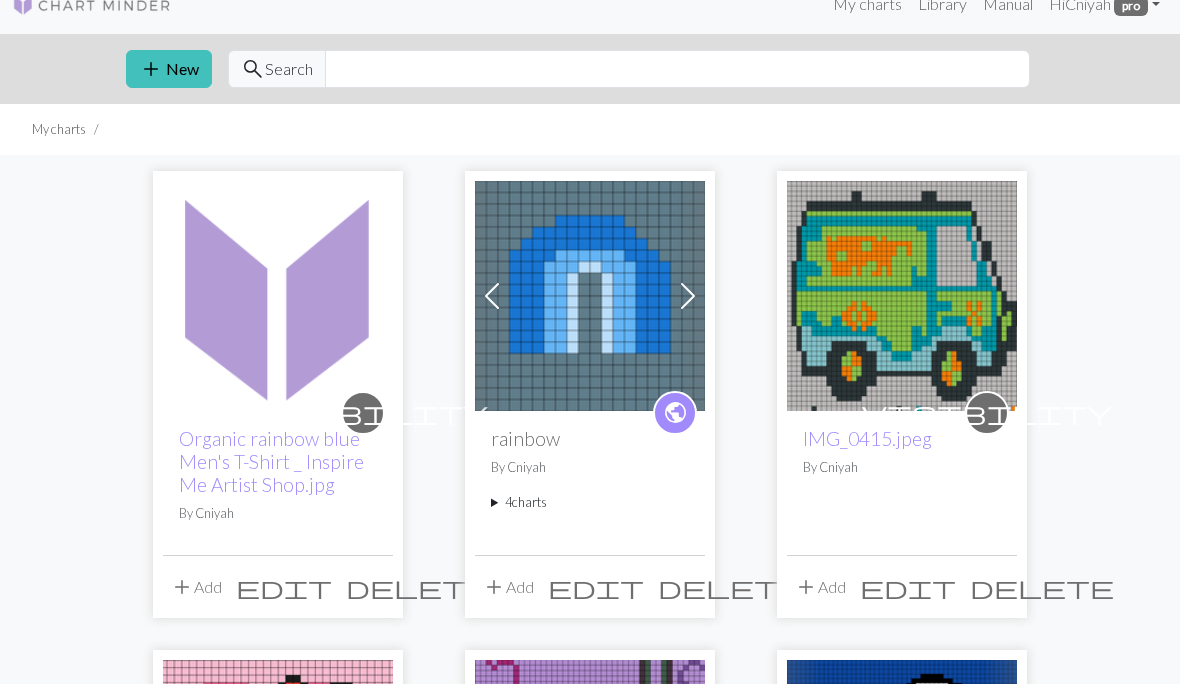click on "Organic rainbow blue Men's T-Shirt _ Inspire Me Artist Shop.jpg" at bounding box center (271, 462) 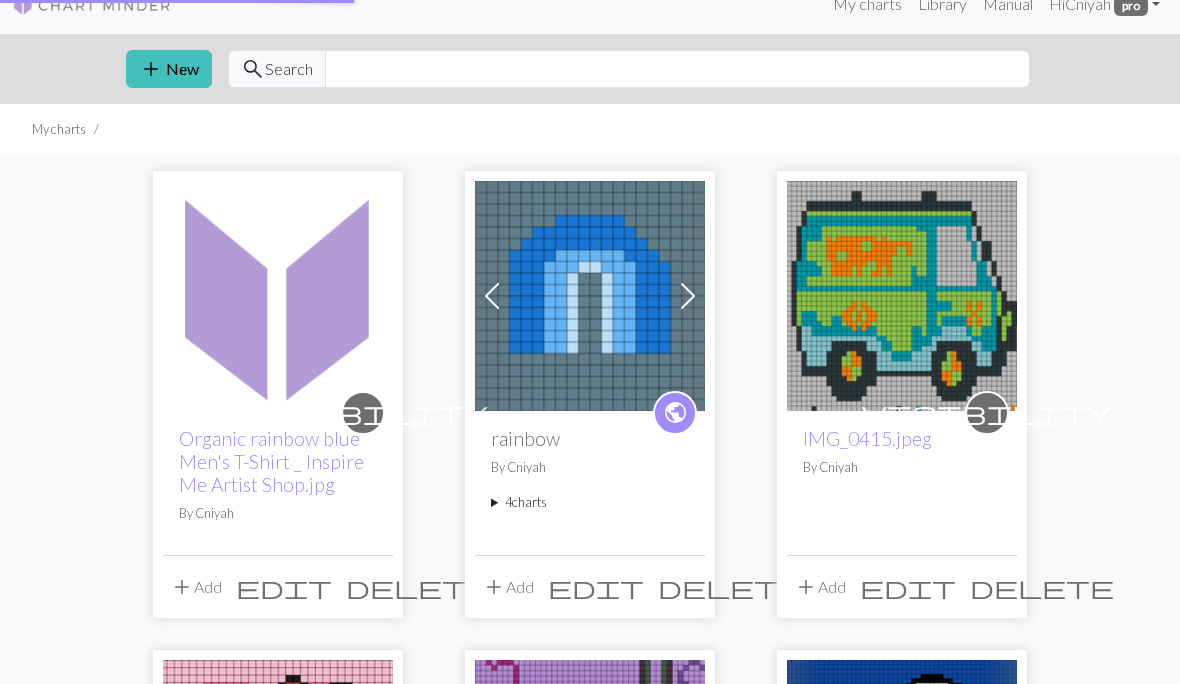 scroll, scrollTop: 26, scrollLeft: 0, axis: vertical 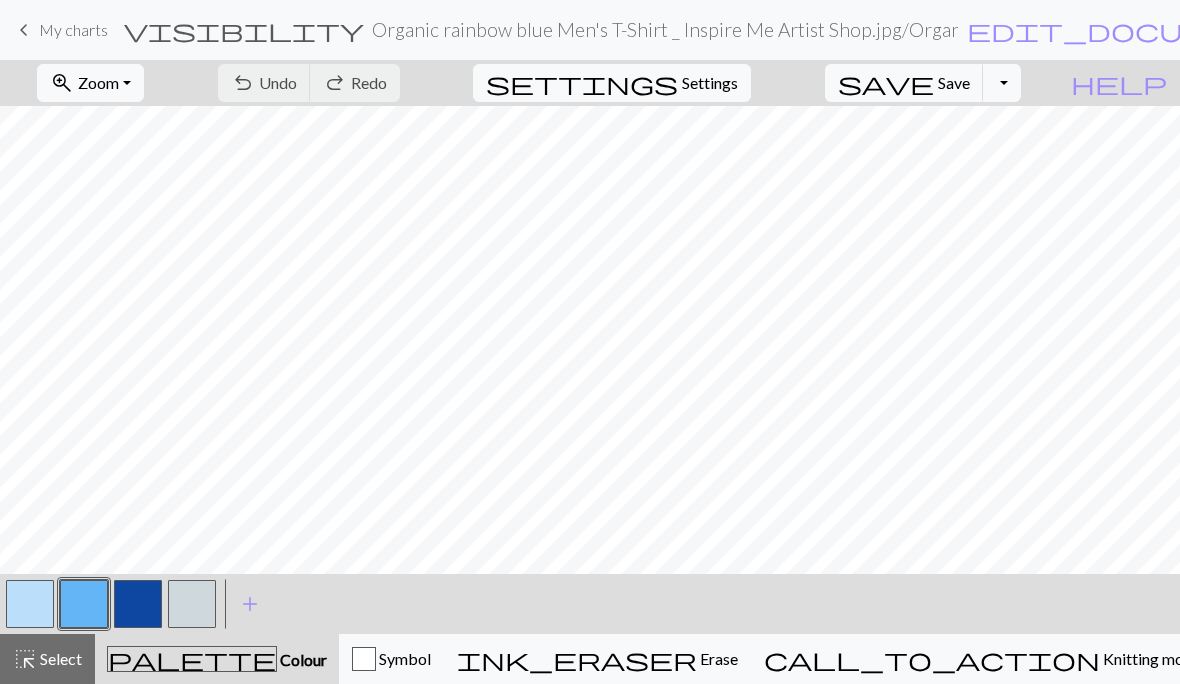 click on "Toggle Dropdown" at bounding box center [1002, 83] 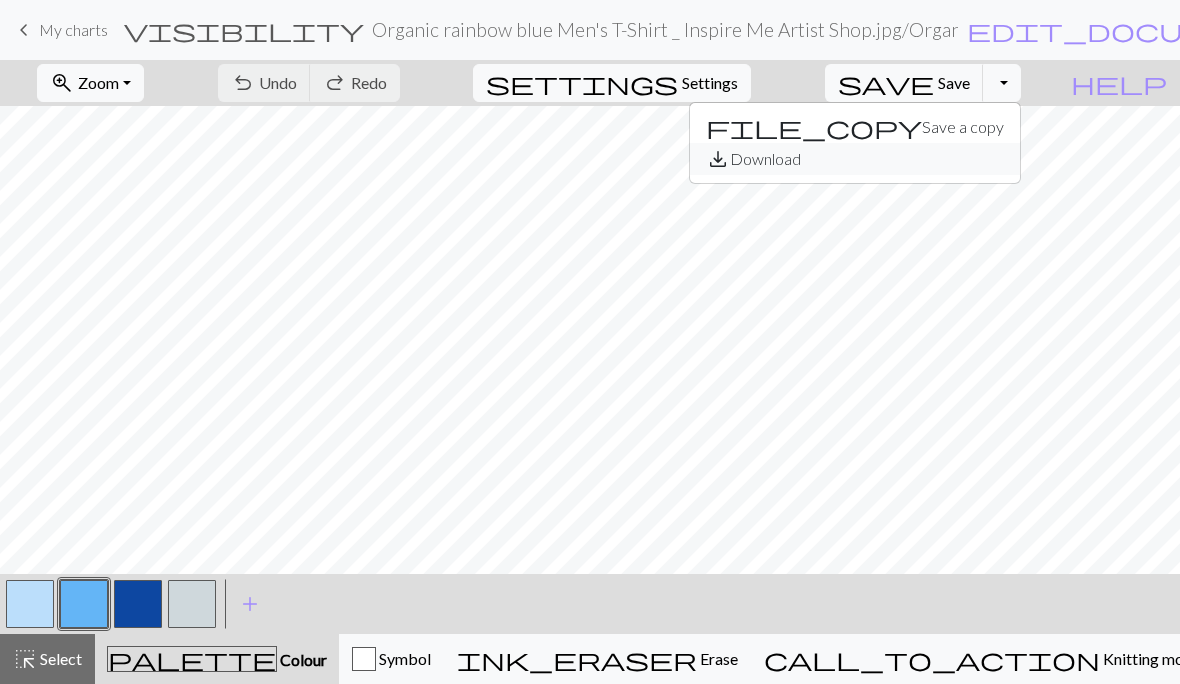 click on "save_alt  Download" at bounding box center [855, 159] 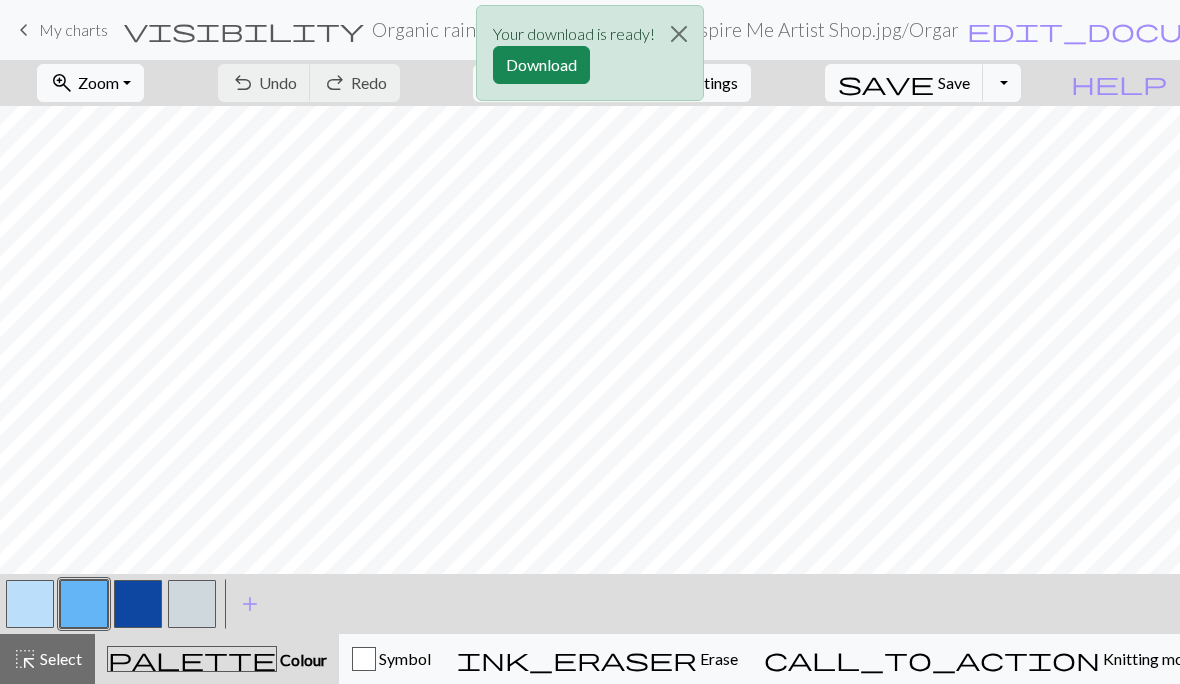 click on "Download" at bounding box center (541, 65) 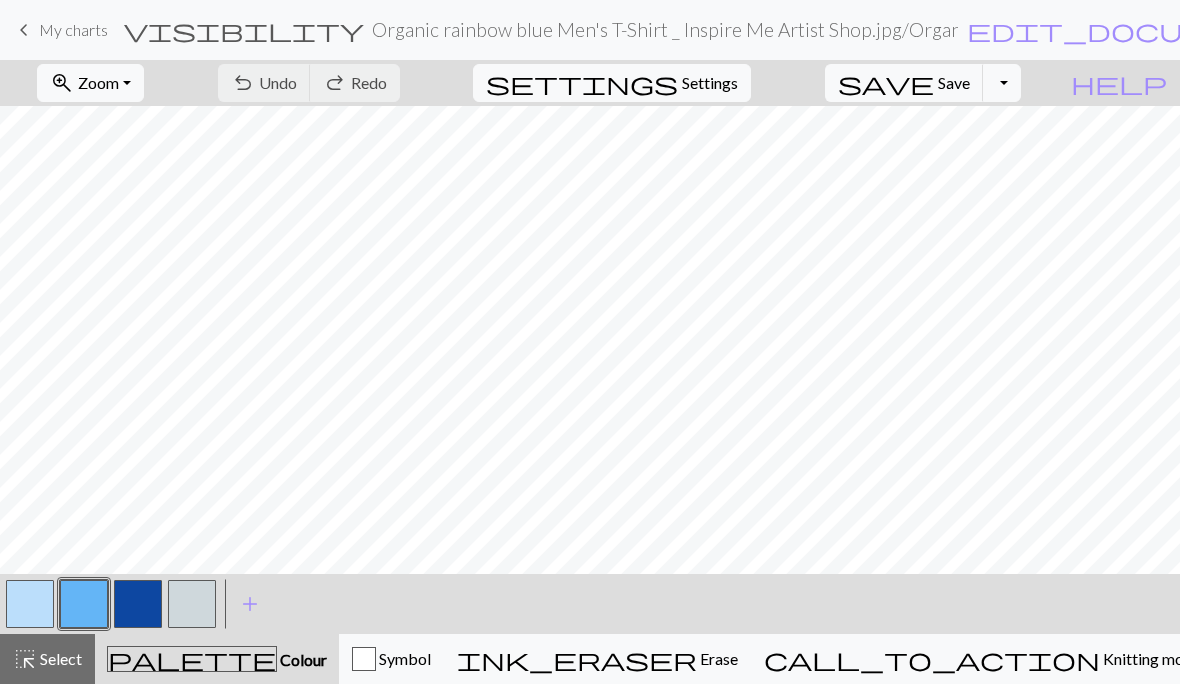 click on "keyboard_arrow_left   My charts" at bounding box center (60, 30) 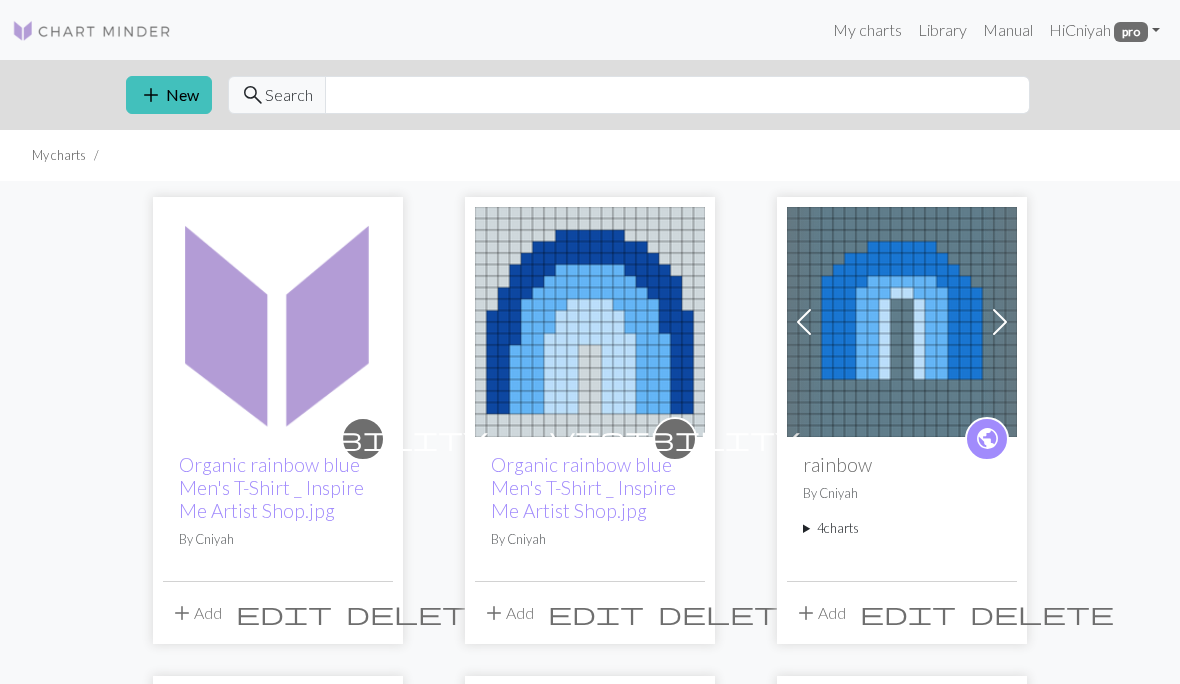 click at bounding box center [278, 322] 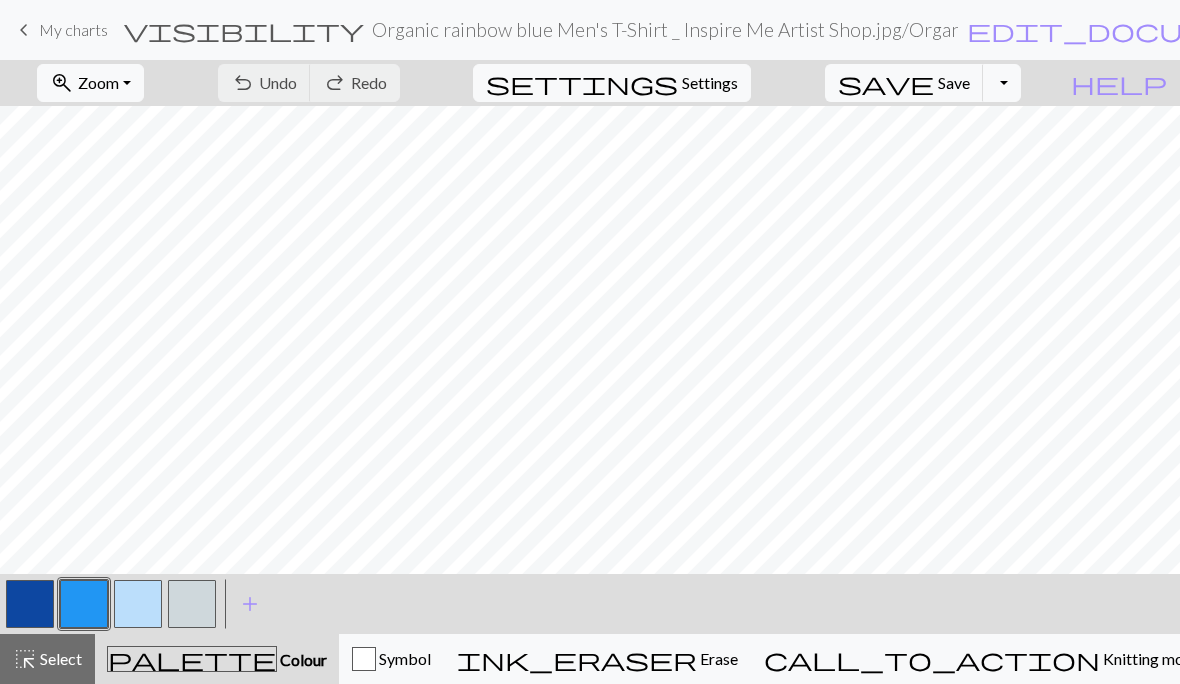 click on "Toggle Dropdown" at bounding box center [1002, 83] 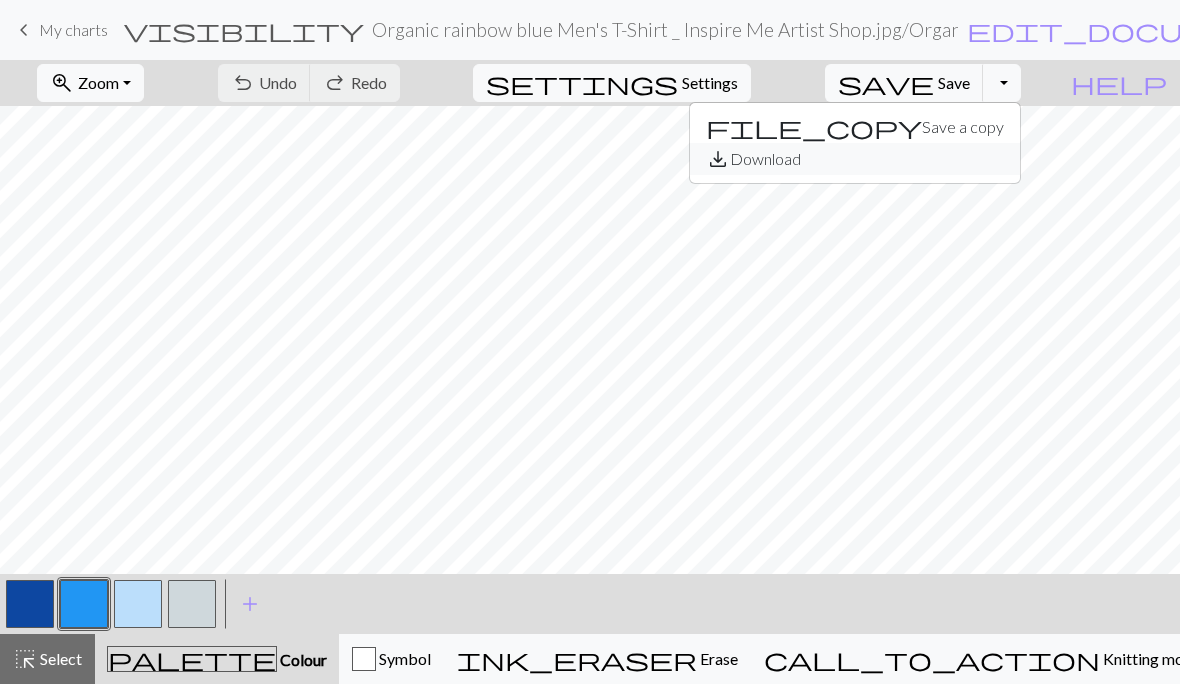 click on "save_alt  Download" at bounding box center (855, 159) 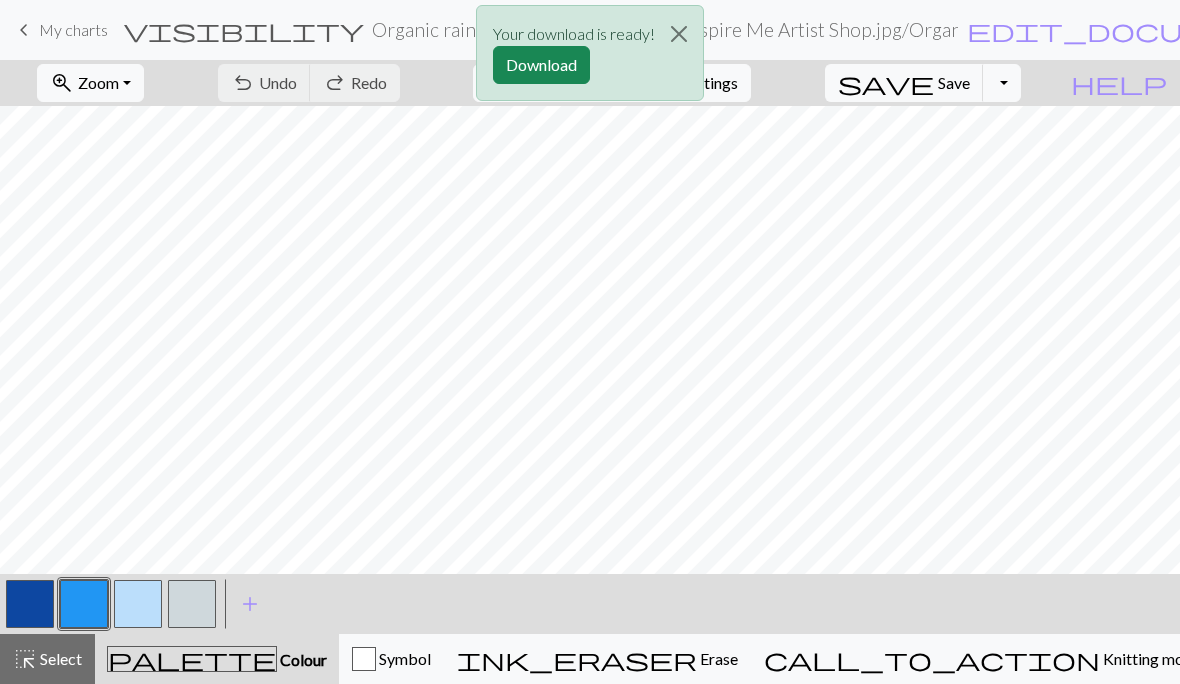 click on "Download" at bounding box center (541, 65) 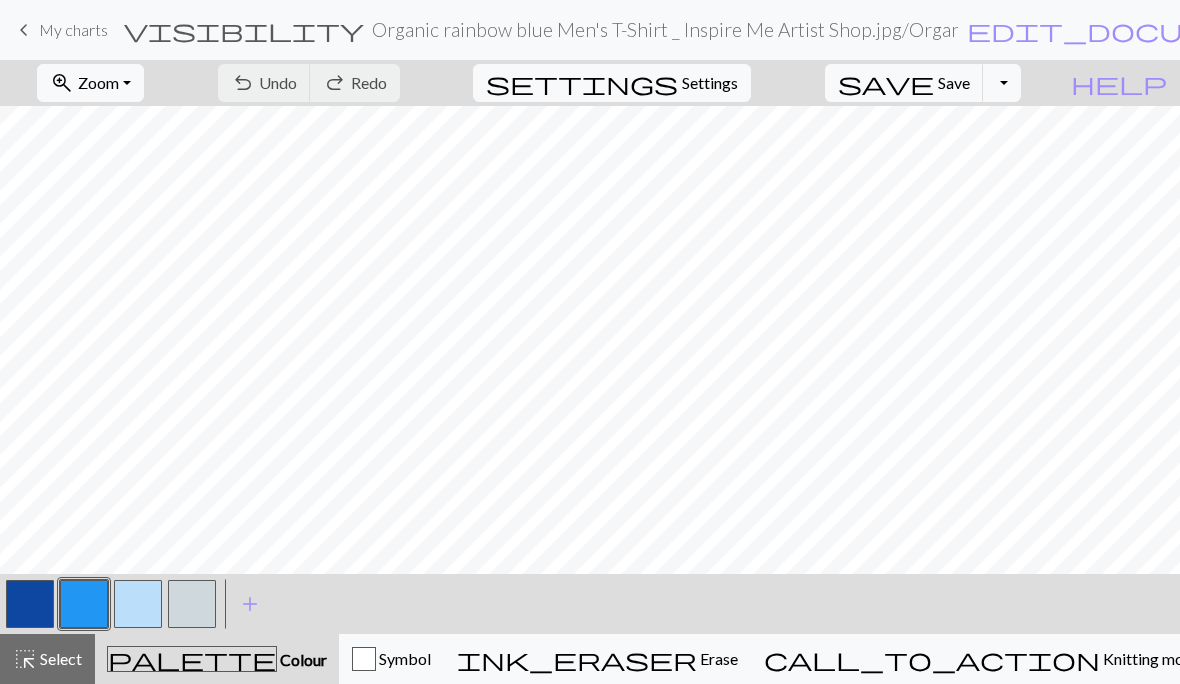 click on "Settings" at bounding box center [710, 83] 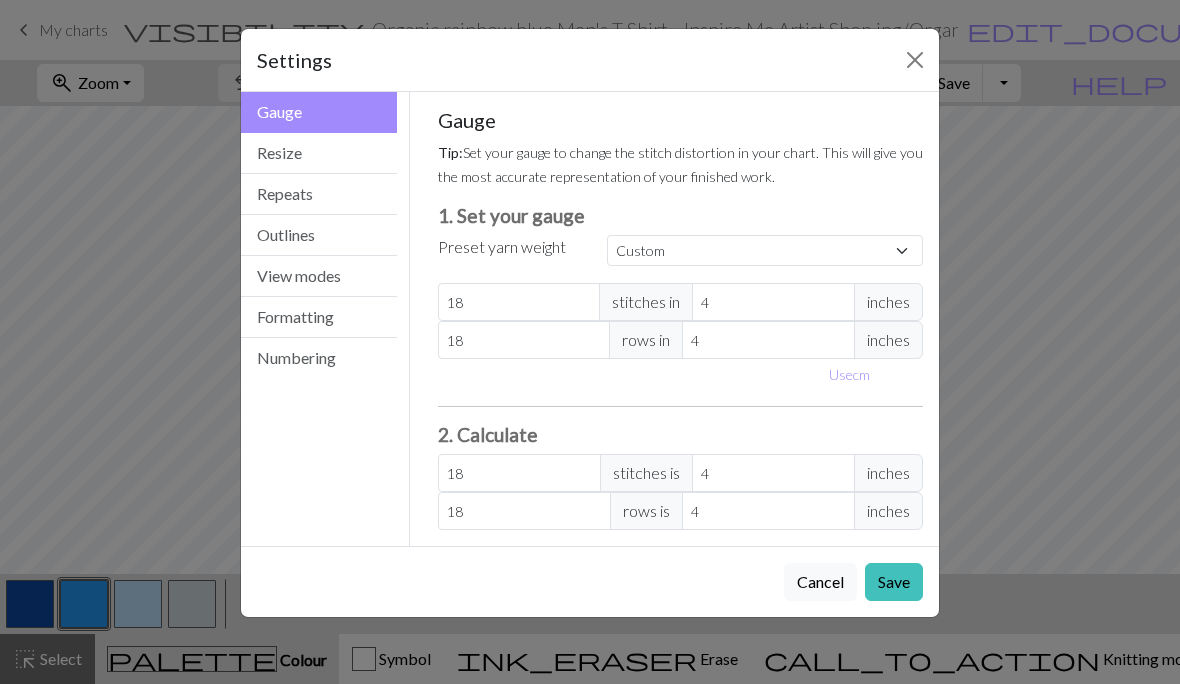 click on "View modes" at bounding box center [319, 276] 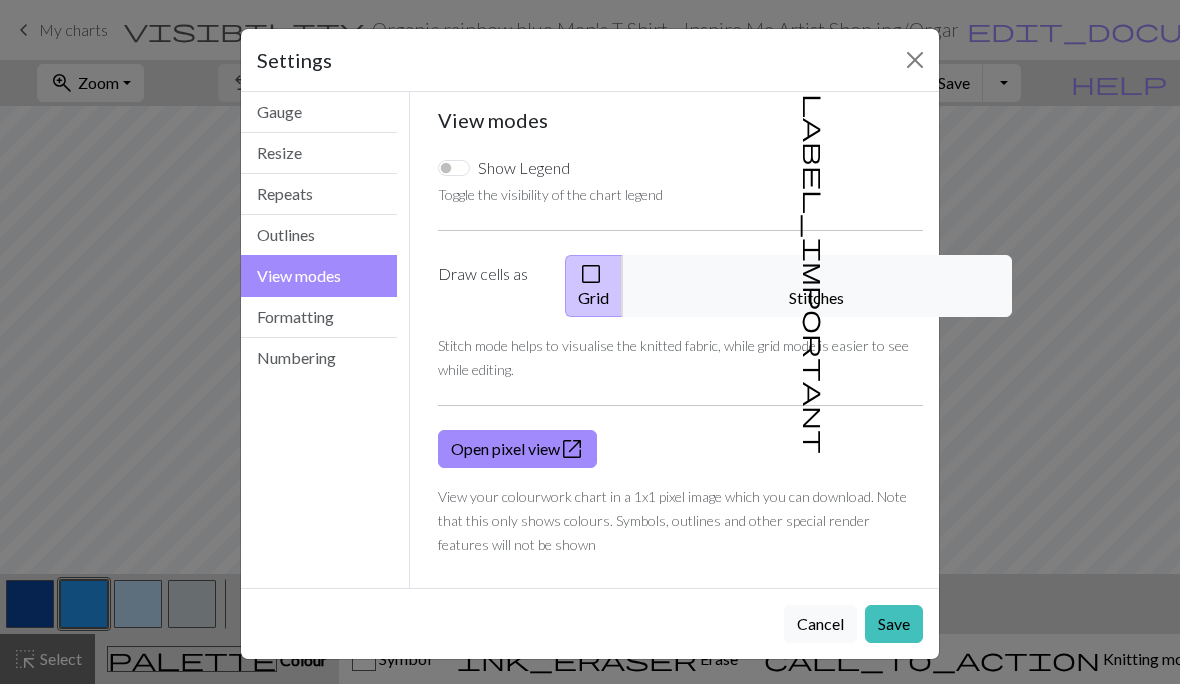 click on "label_important Stitches" at bounding box center [817, 286] 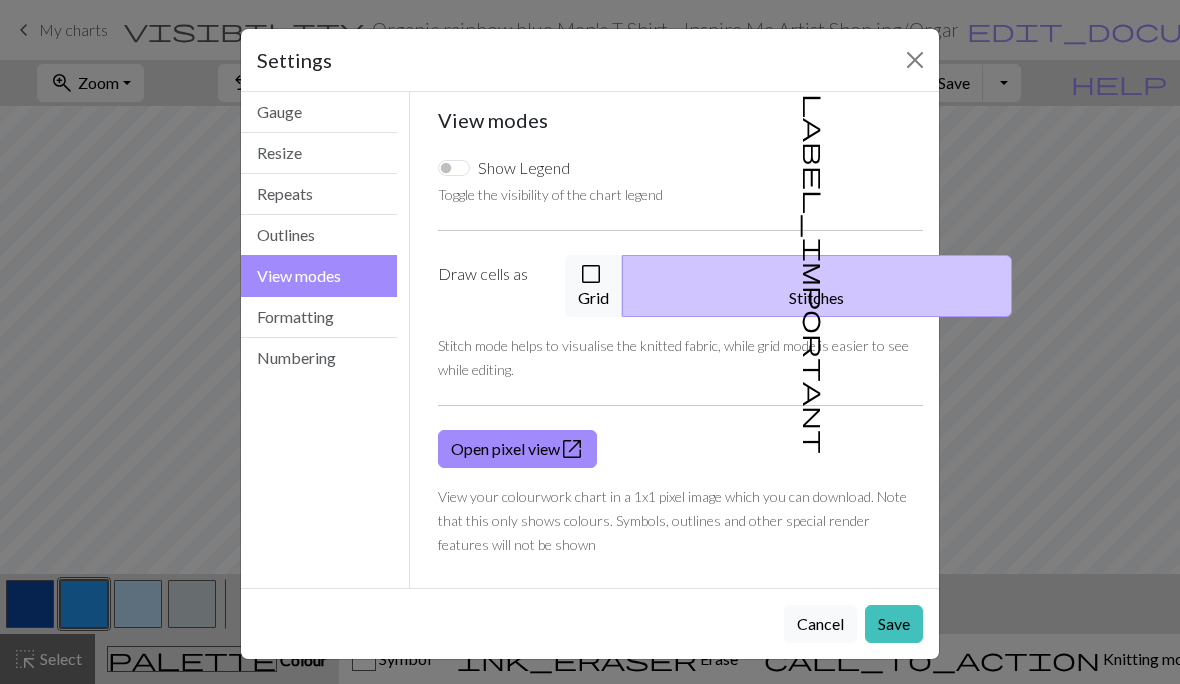 click on "Save" at bounding box center [894, 624] 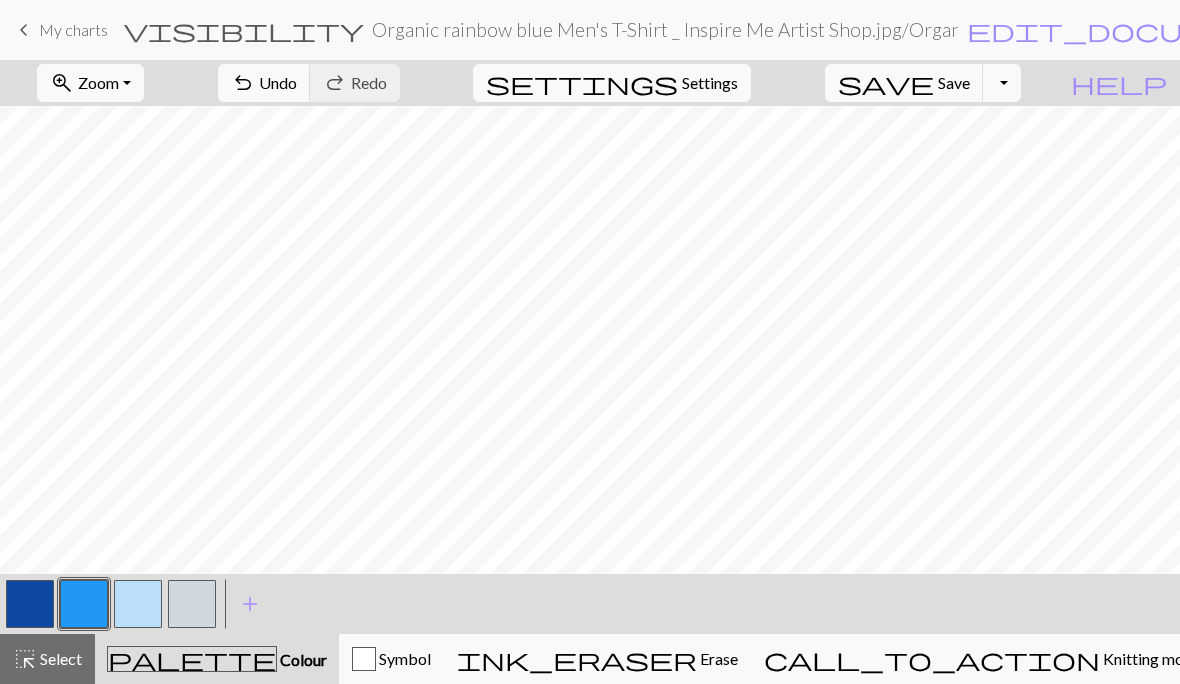 click on "Toggle Dropdown" at bounding box center [1002, 83] 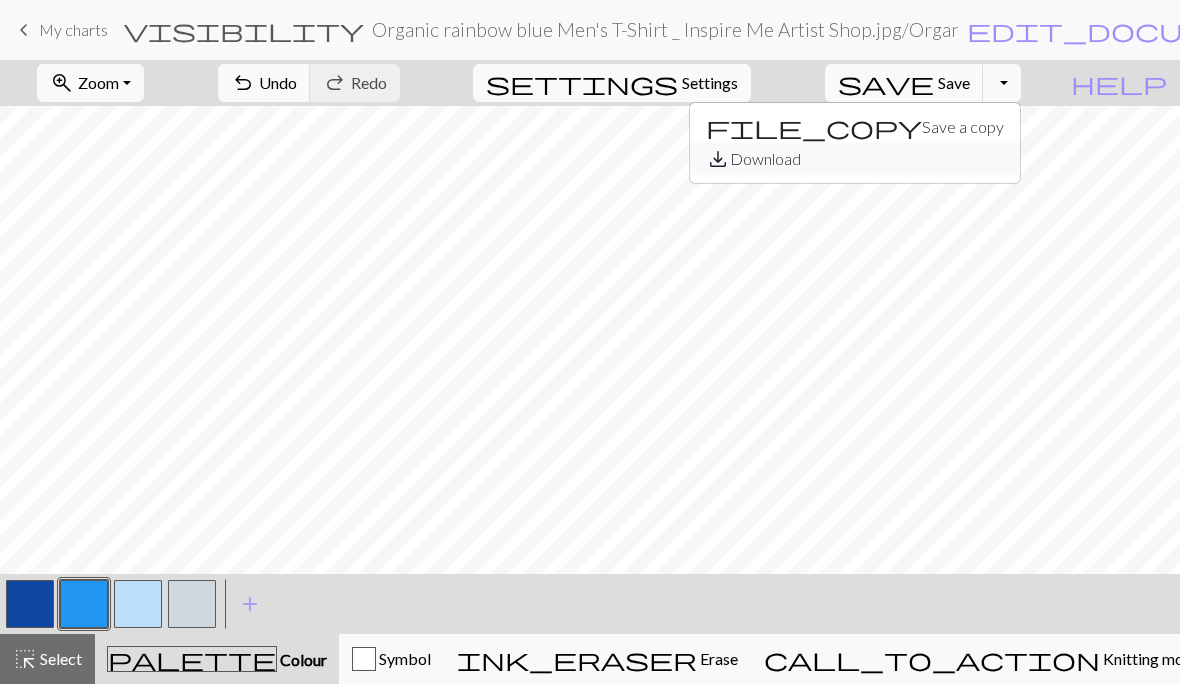 click on "save_alt  Download" at bounding box center [855, 159] 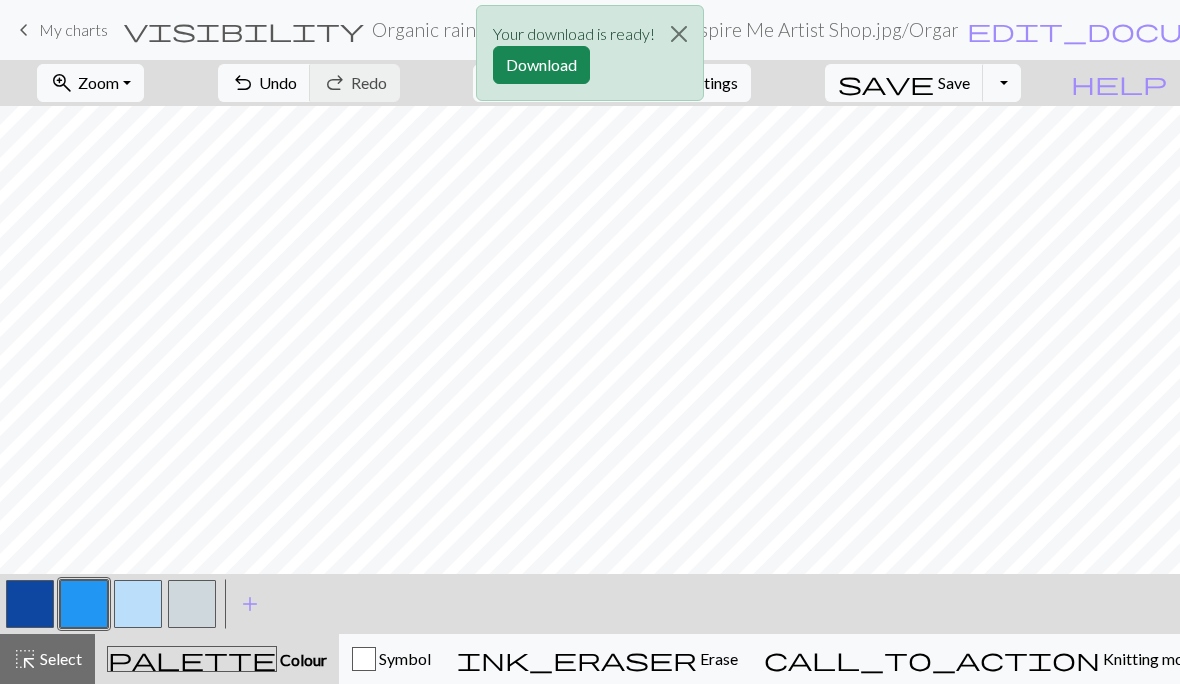 click on "Download" at bounding box center [541, 65] 